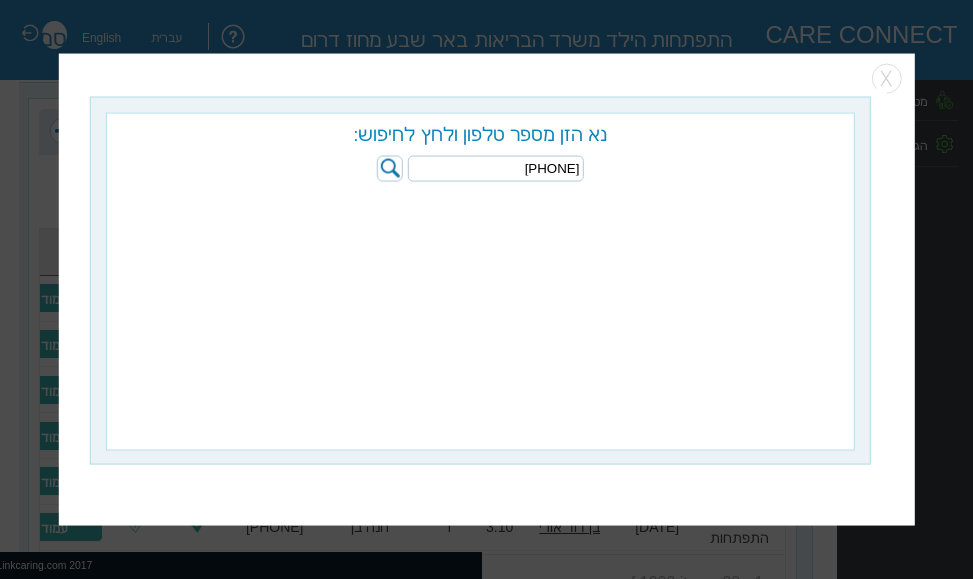 scroll, scrollTop: 0, scrollLeft: 0, axis: both 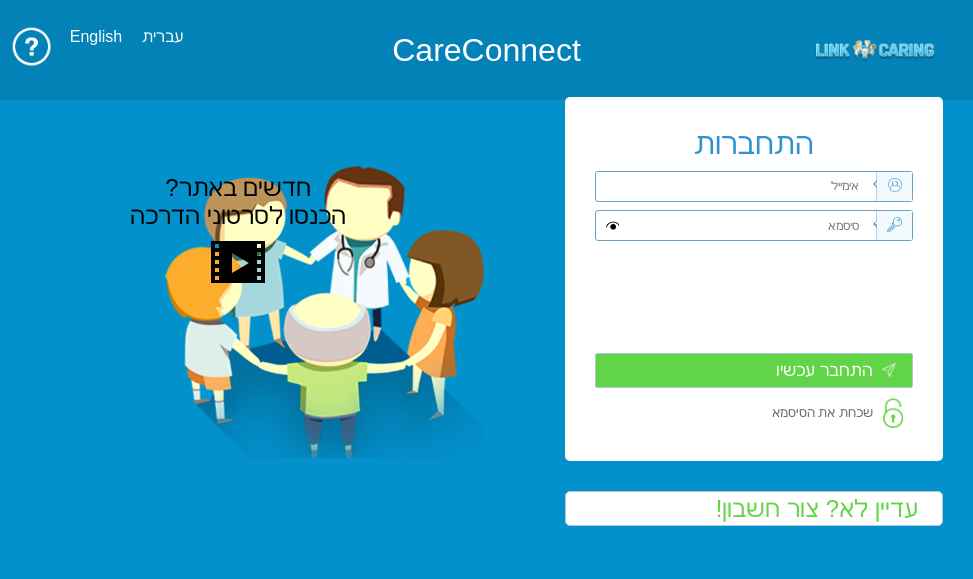 drag, startPoint x: 270, startPoint y: 246, endPoint x: 313, endPoint y: 243, distance: 43.104523 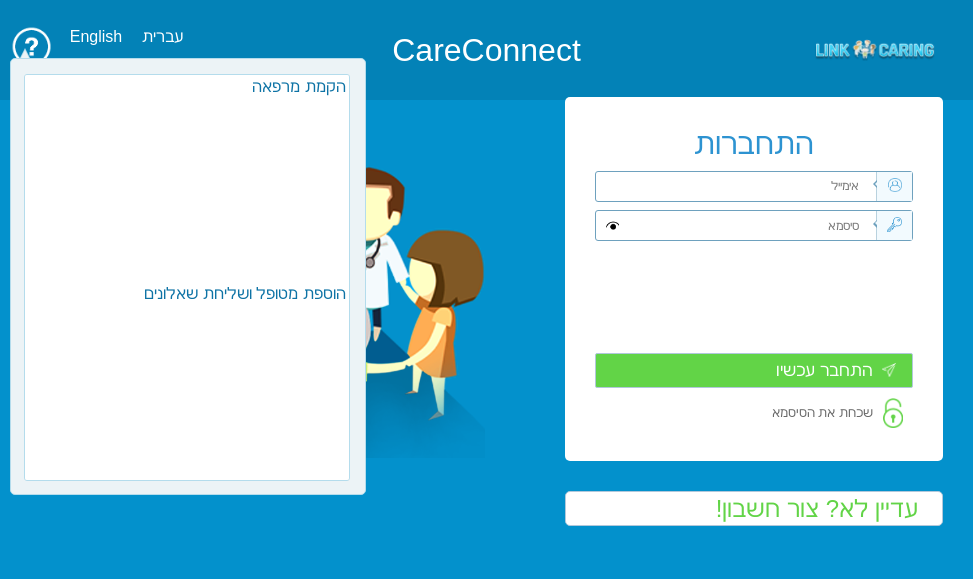click at bounding box center (749, 225) 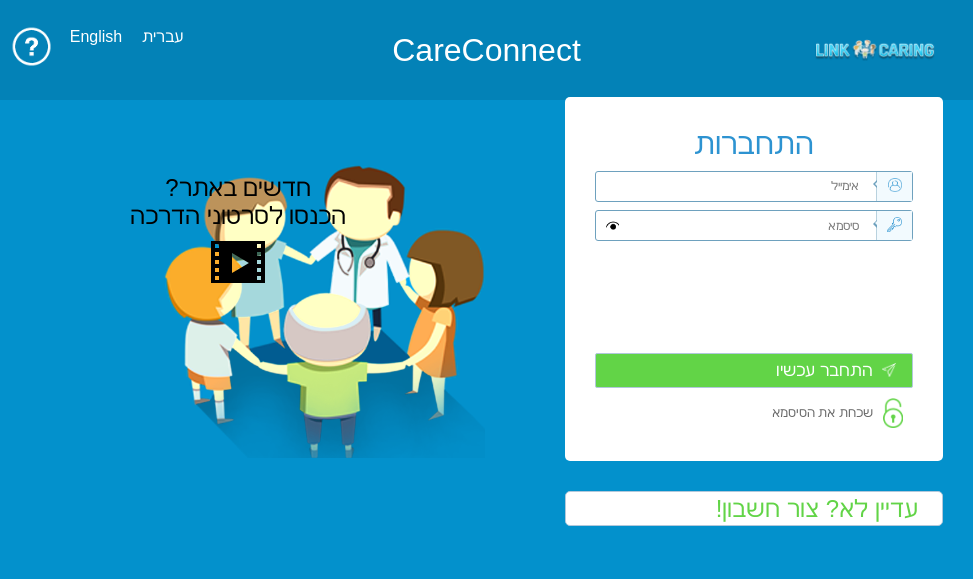 paste on "Smadar2019" 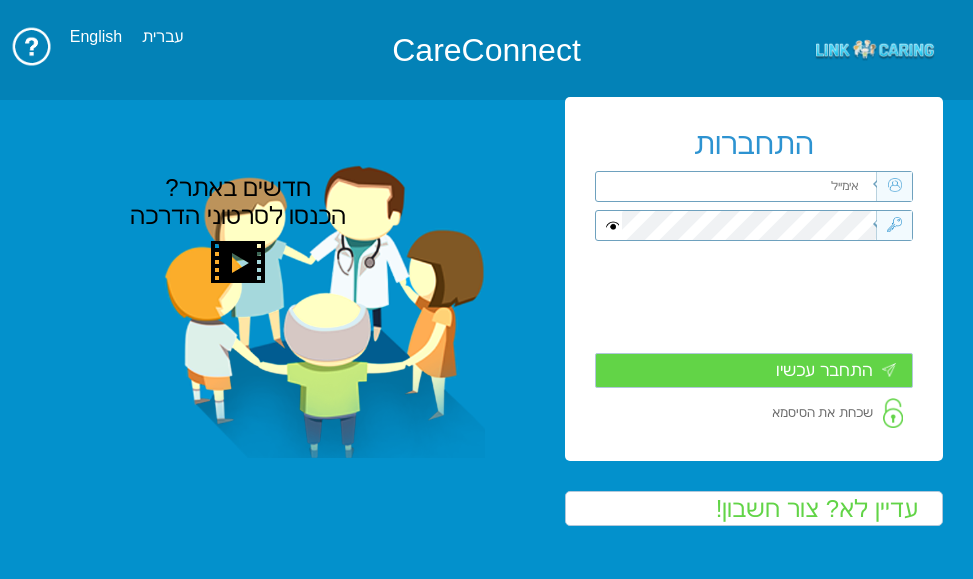 click at bounding box center (749, 186) 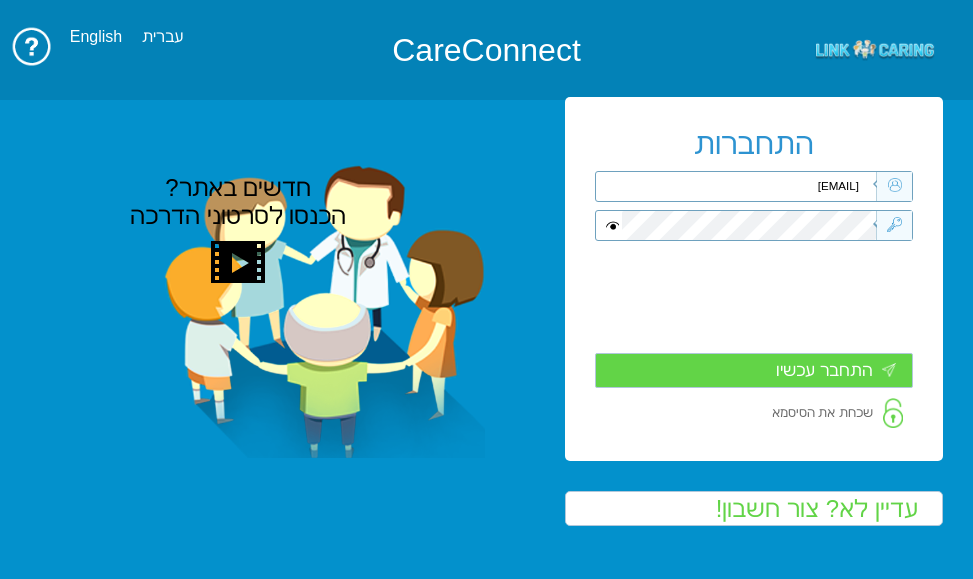 type on "smadar.mozes@pbsh.health.gov.il" 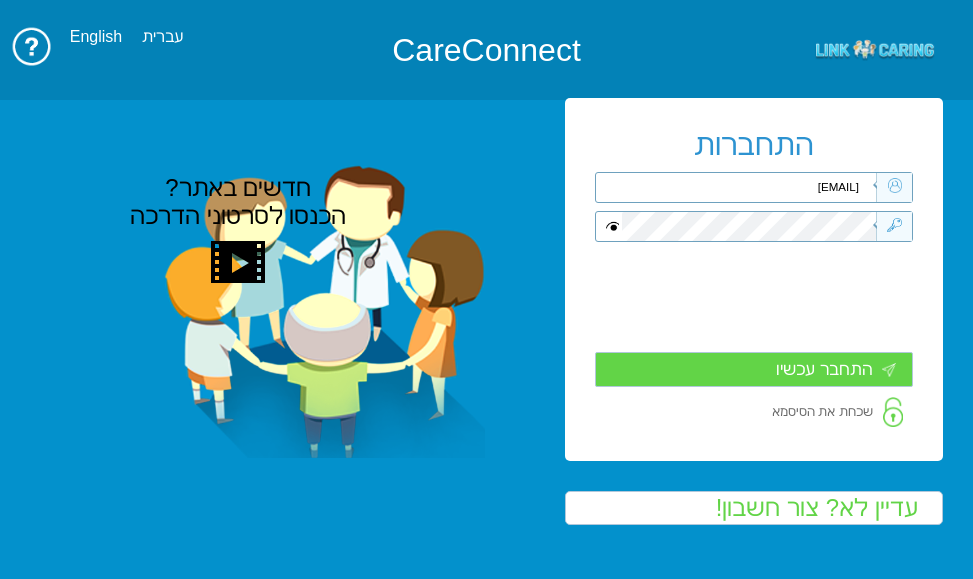 click on "התחבר עכשיו" at bounding box center [754, 369] 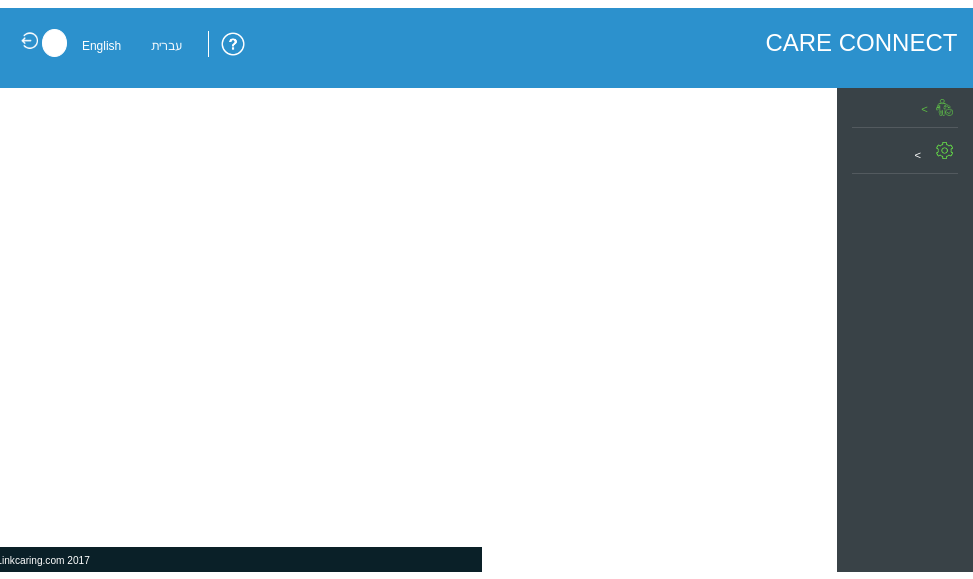 scroll, scrollTop: 0, scrollLeft: 0, axis: both 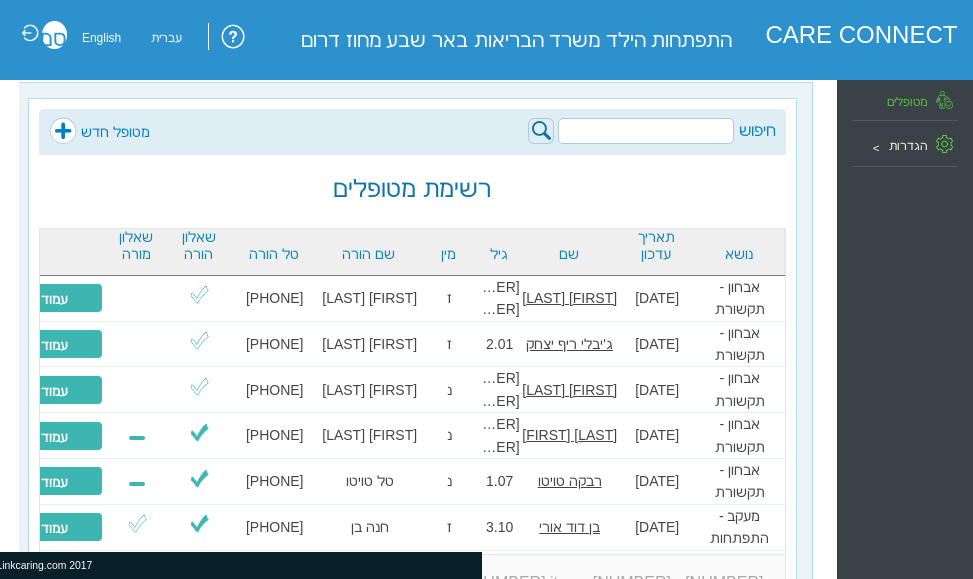 click on "מטופל חדש" at bounding box center (99, 132) 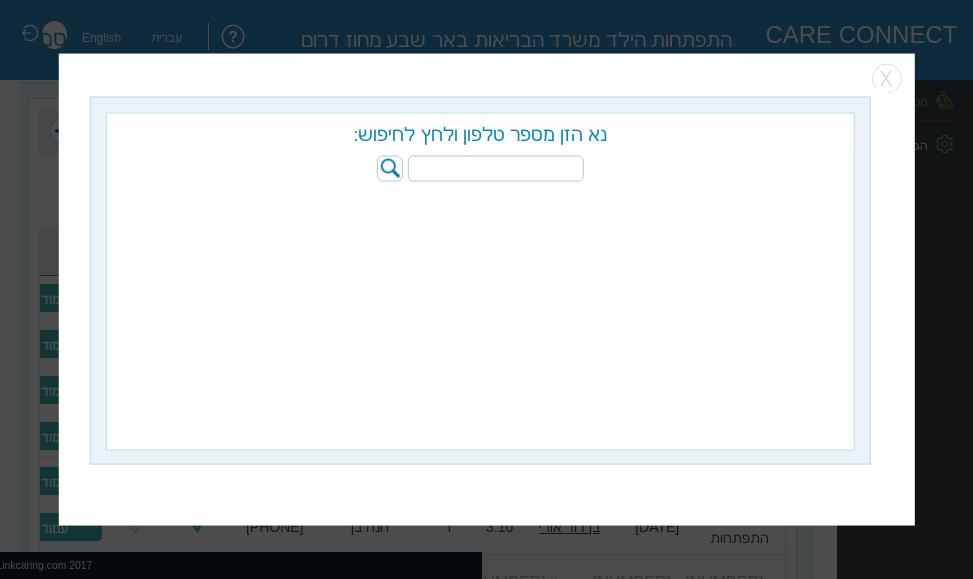 paste on "[PHONE]" 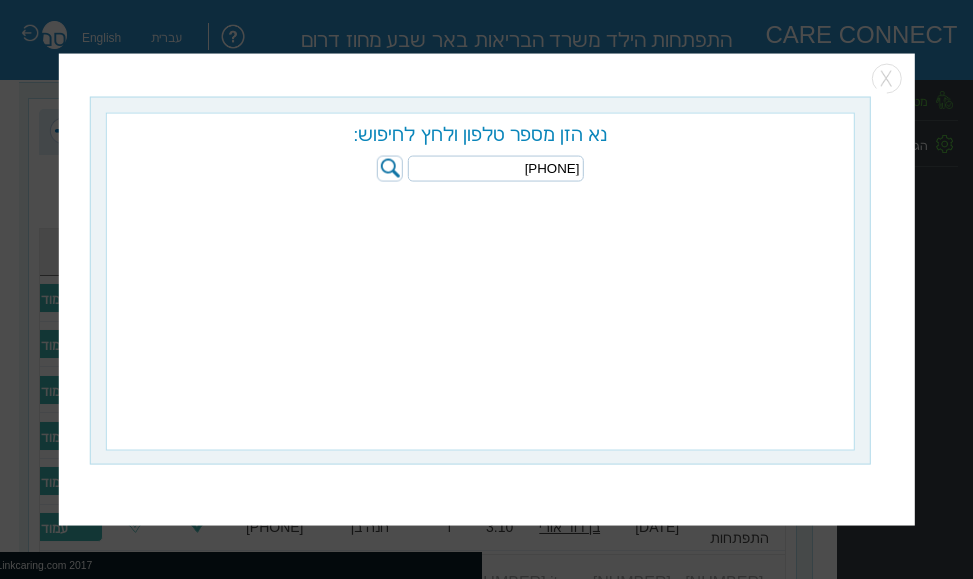type on "[PHONE]" 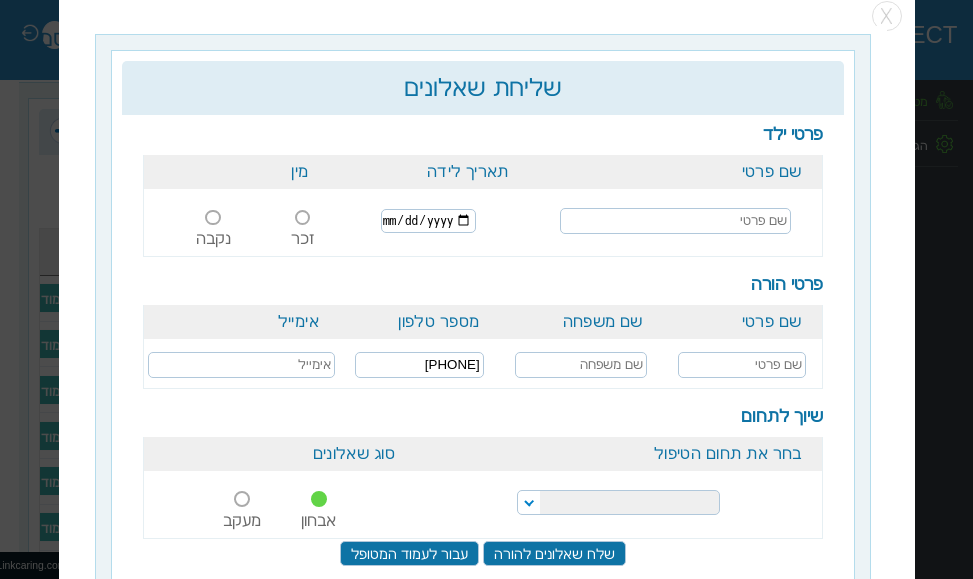 click at bounding box center [675, 221] 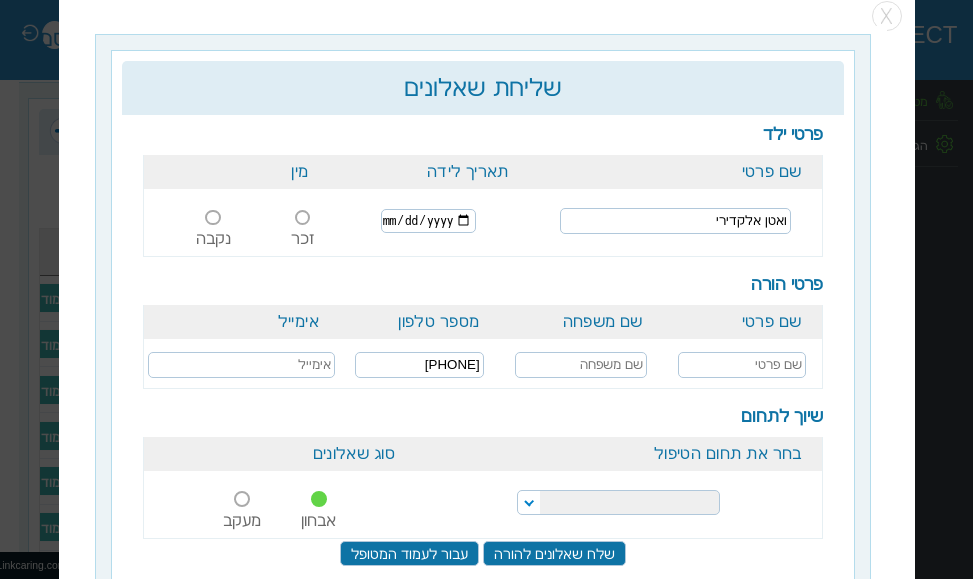 type on "ואטן אלקדירי" 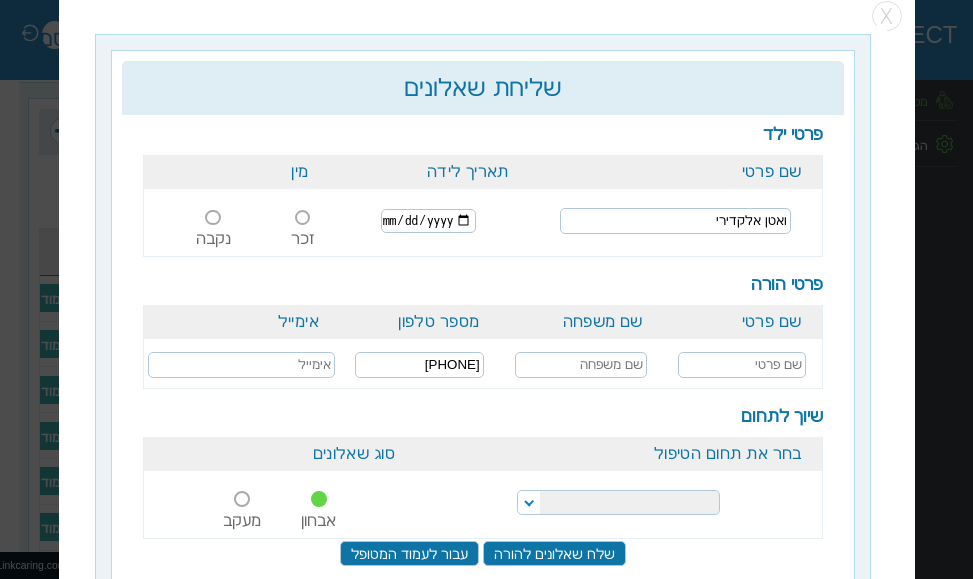 type on "2021-11-11" 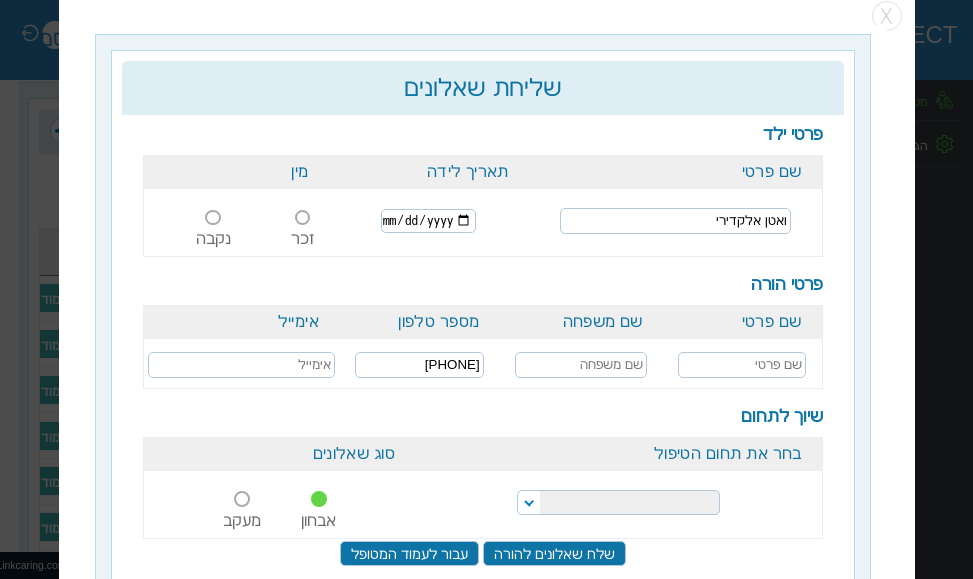 click on "זכר" at bounding box center [302, 234] 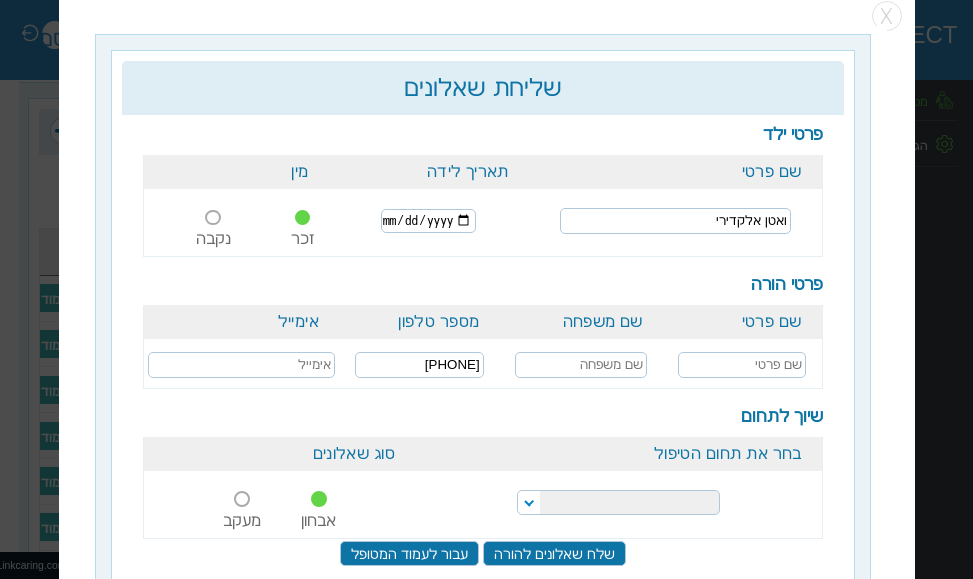 click at bounding box center [742, 365] 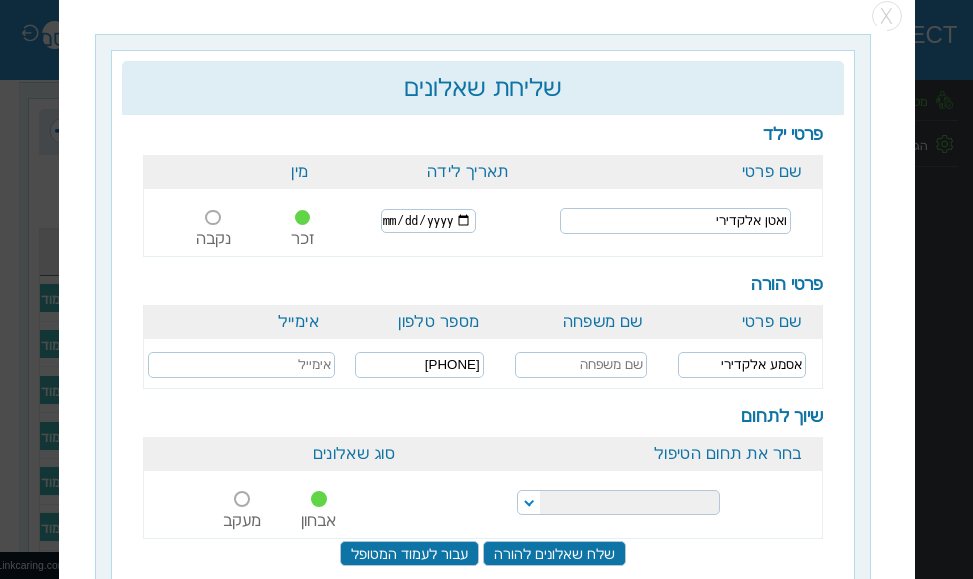 click on "אסמע אלקדירי" at bounding box center (742, 365) 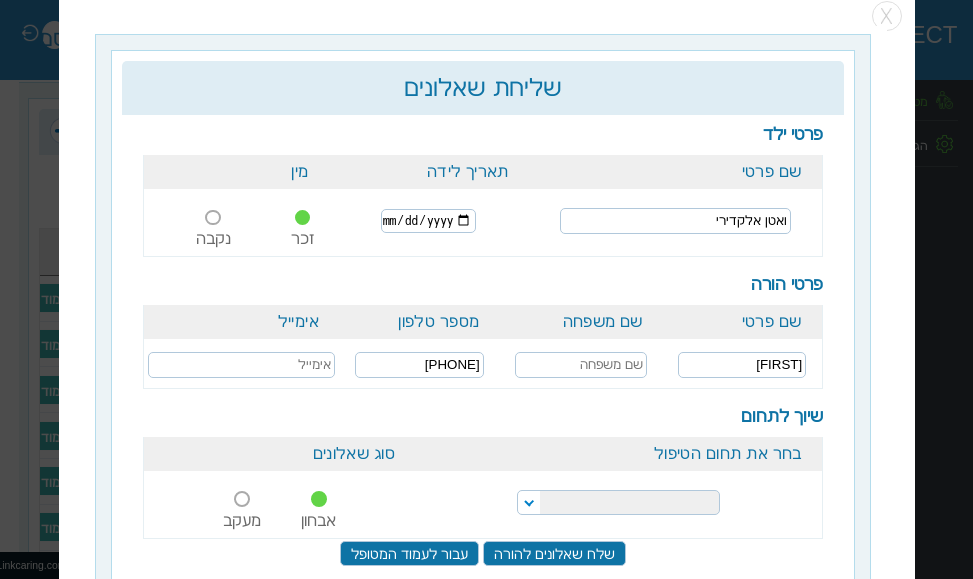 type on "אסמע" 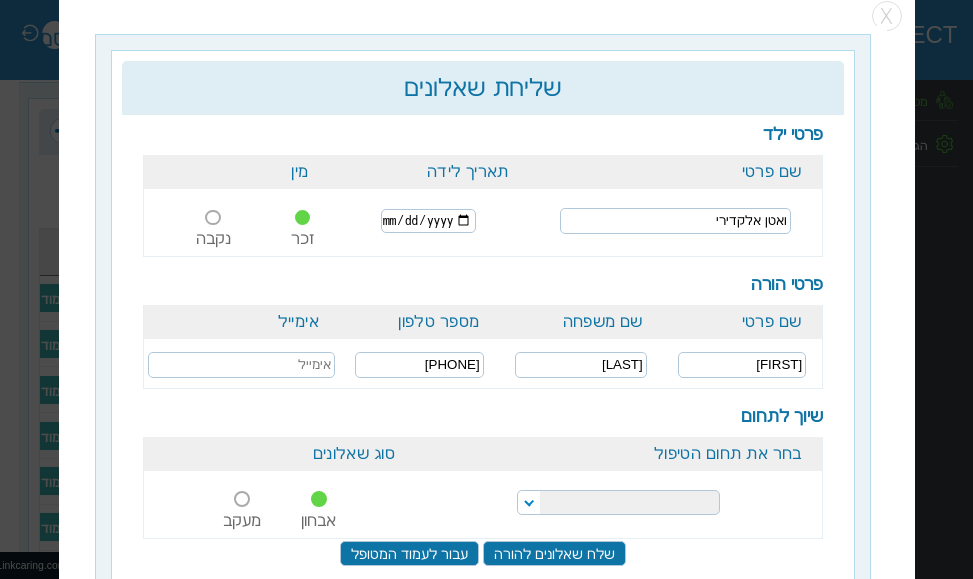 type on "אלקדירי" 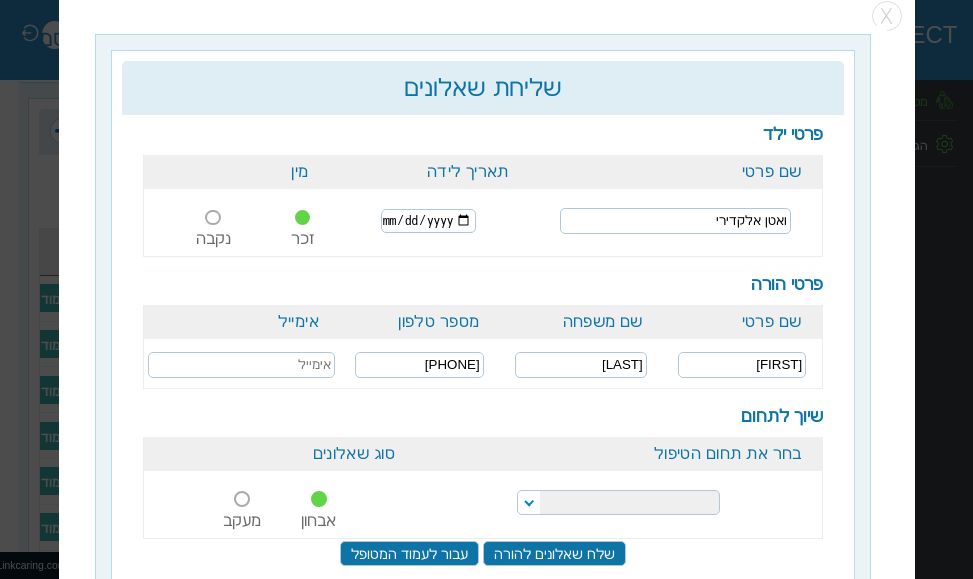 click on "הפרעות קשב וריכוז התפתחות הילד התפתחות ותקשורת" at bounding box center (618, 502) 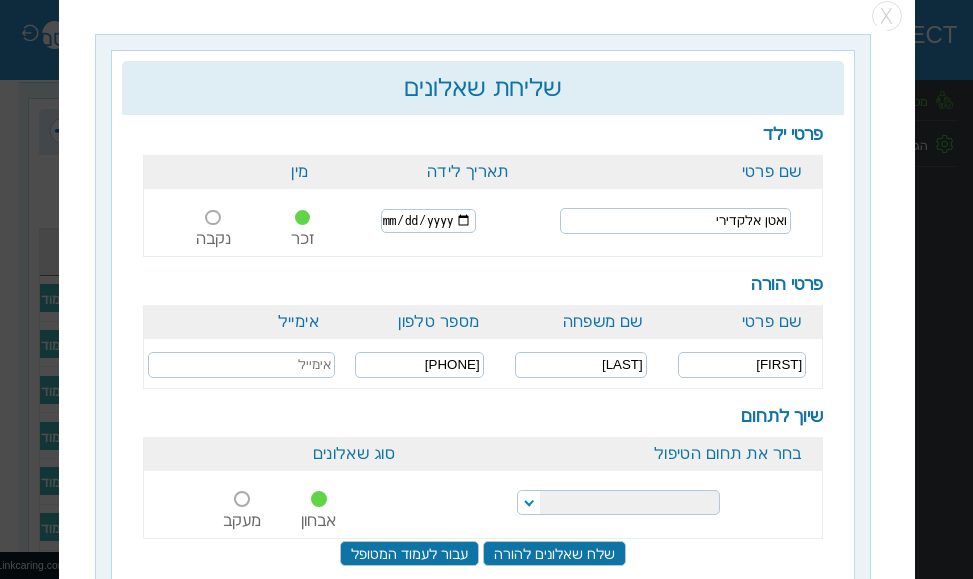 select on "20" 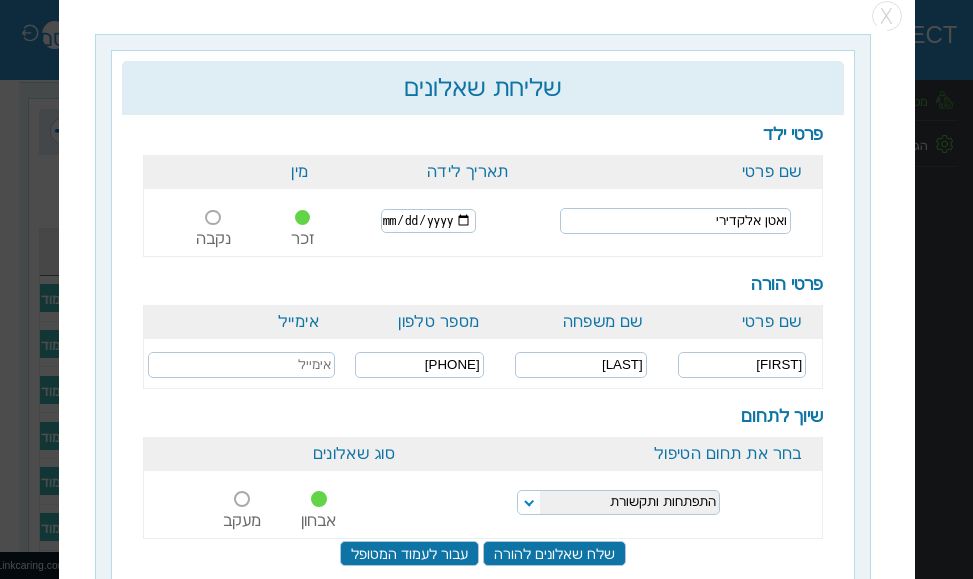 click on "הפרעות קשב וריכוז התפתחות הילד התפתחות ותקשורת" at bounding box center [618, 502] 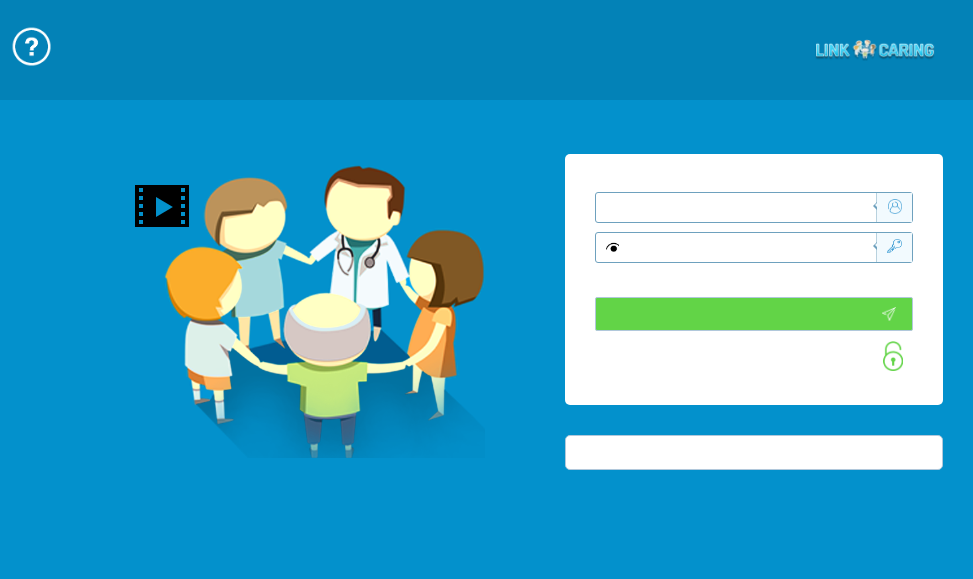 type on "התחבר עכשיו" 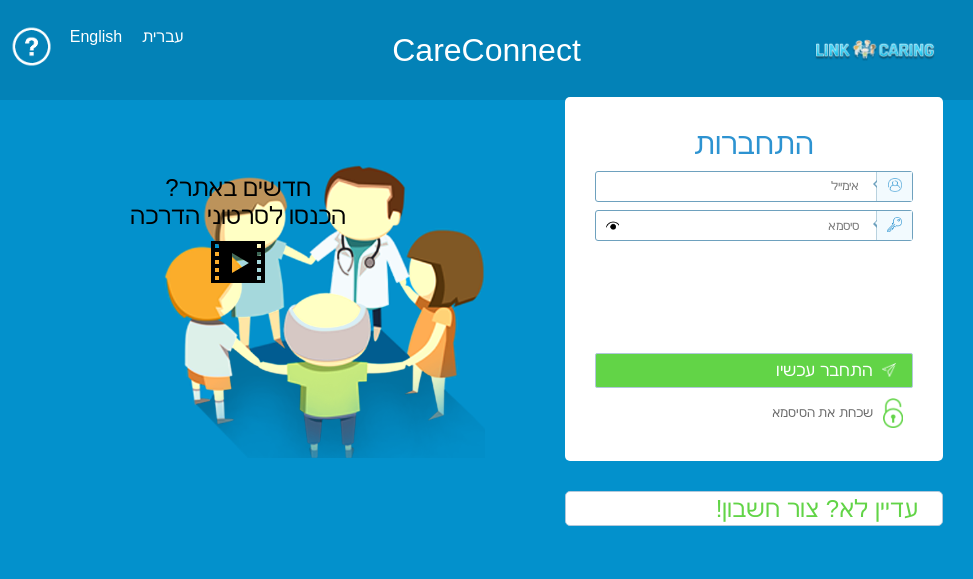 click on "חדשים באתר?   הכנסו לסרטוני הדרכה" at bounding box center (238, 202) 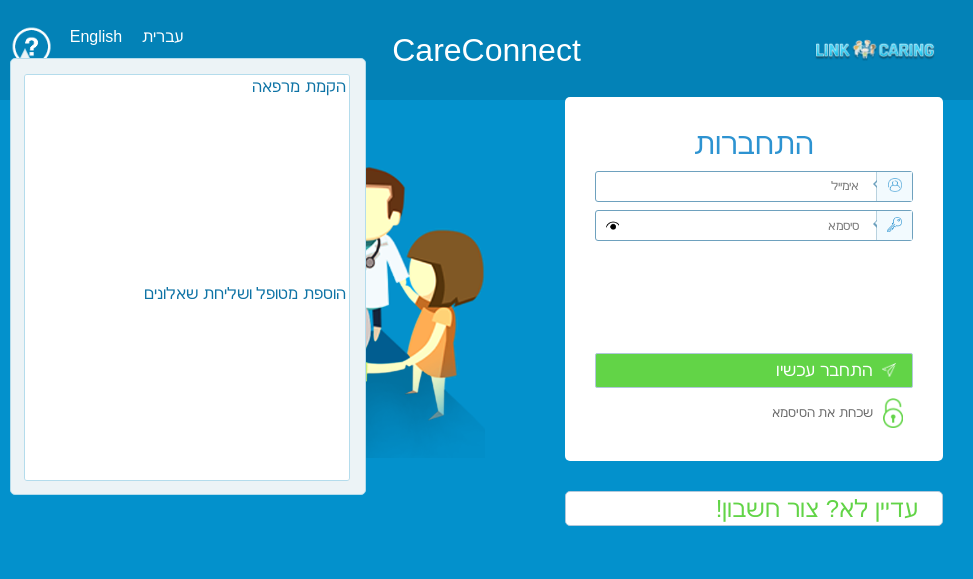 click at bounding box center (749, 186) 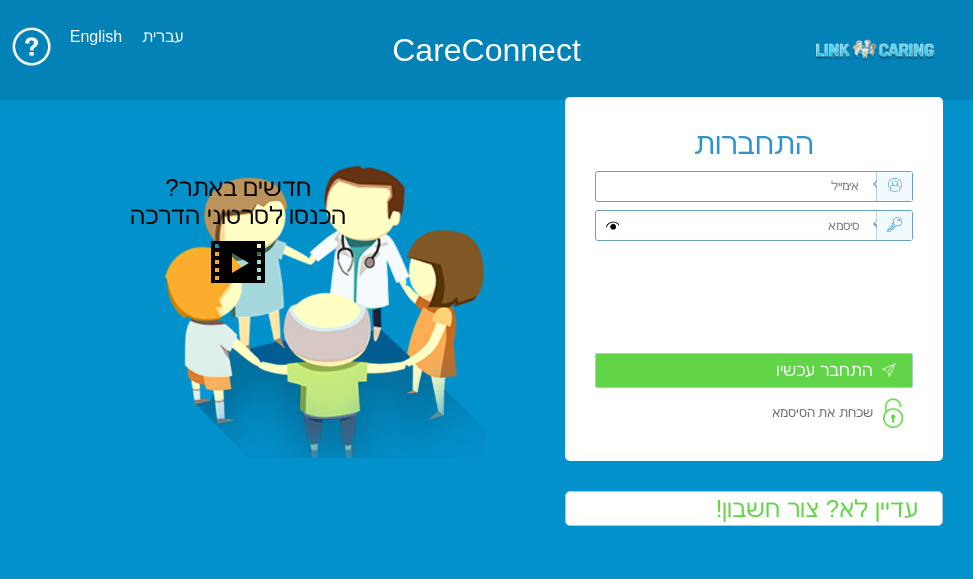 paste on "smadar.mozes@pbsh.health.gov.il" 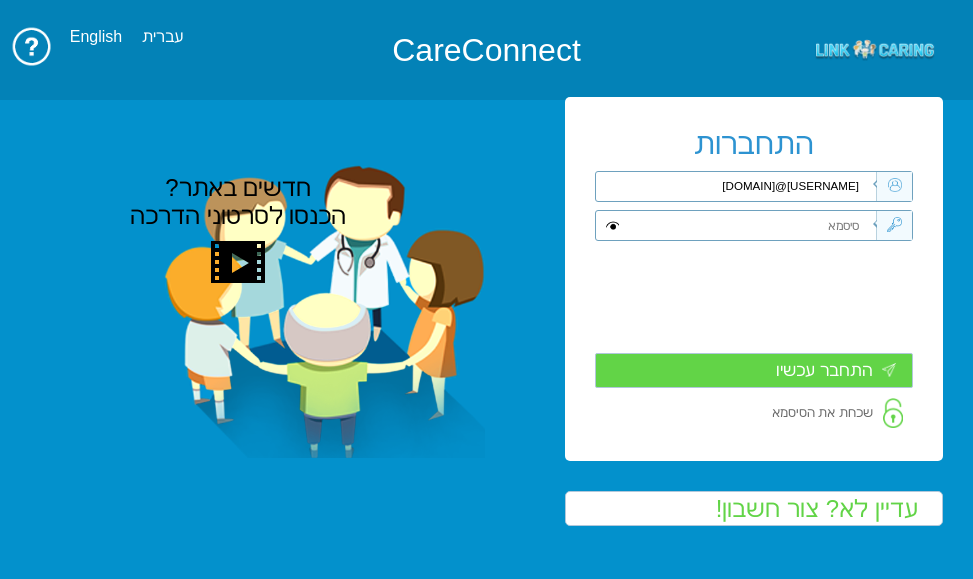 type on "smadar.mozes@pbsh.health.gov.il" 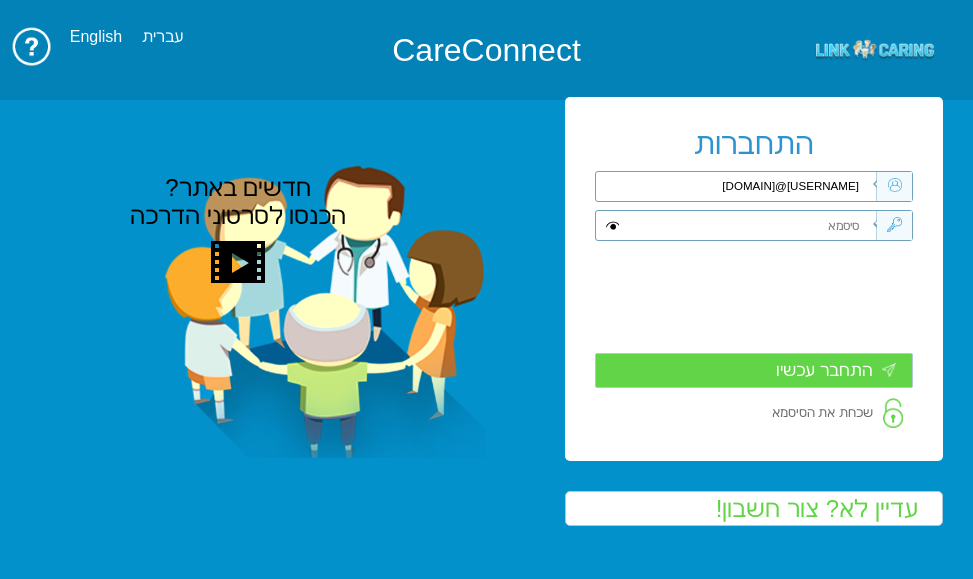 drag, startPoint x: 226, startPoint y: 356, endPoint x: 258, endPoint y: 354, distance: 32.06244 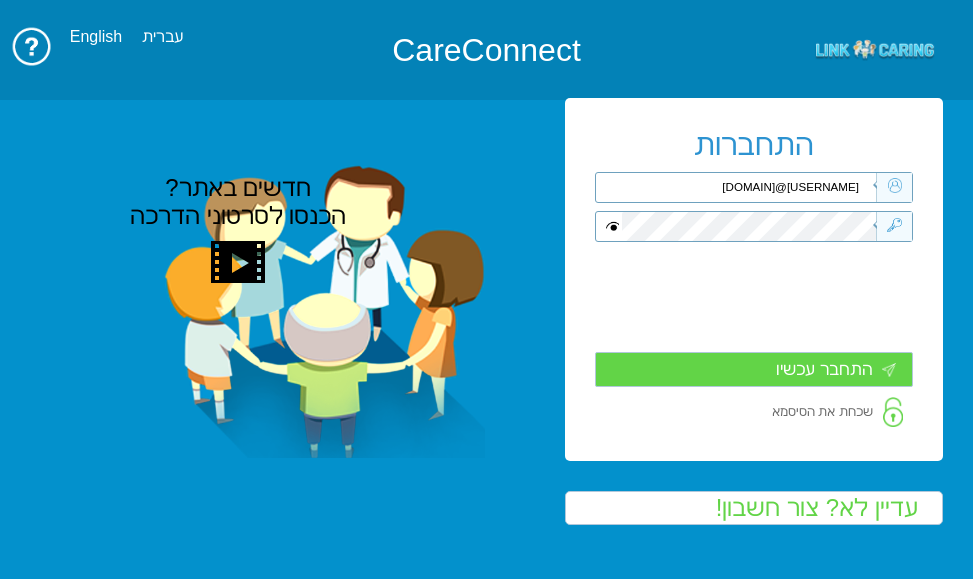 click on "התחבר עכשיו" at bounding box center [754, 369] 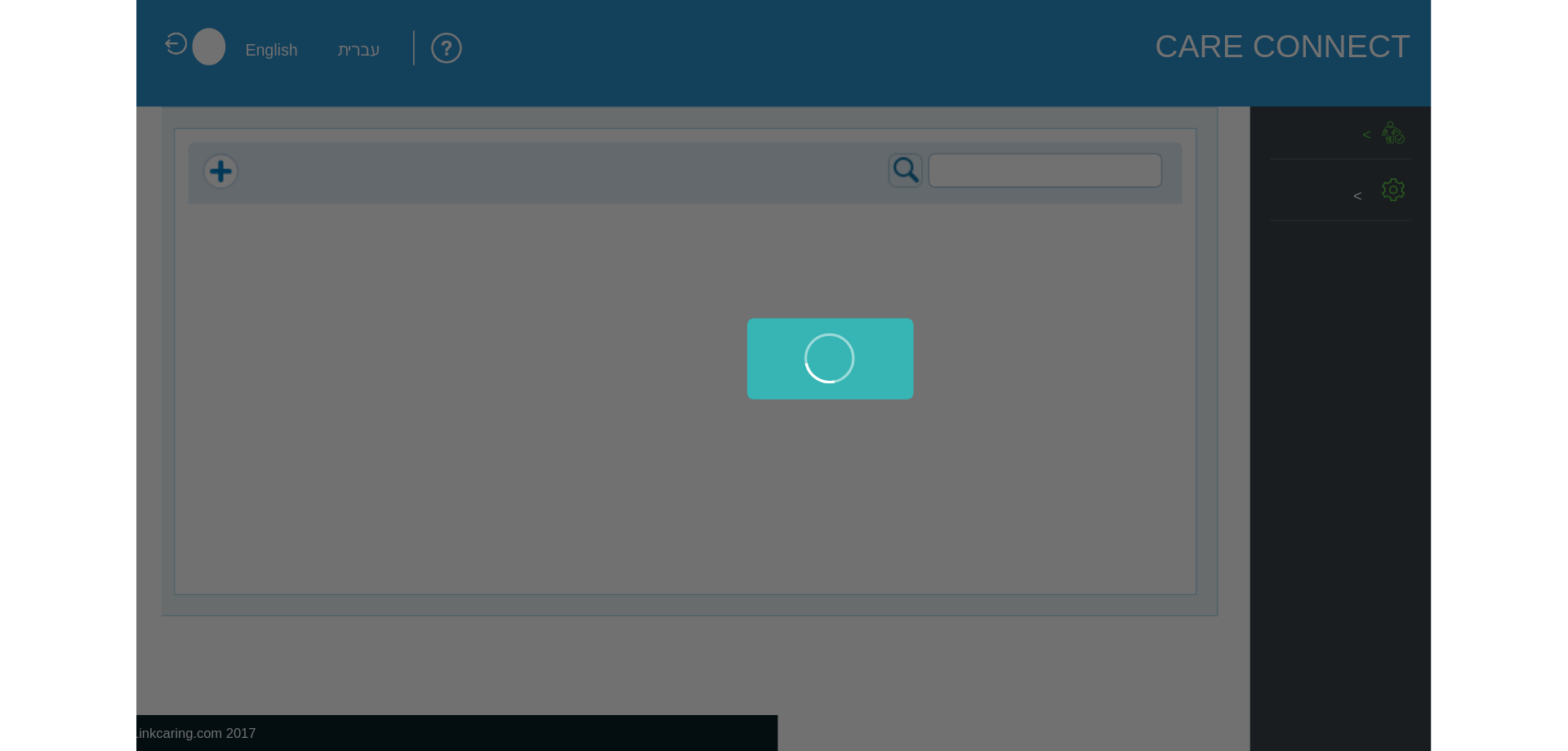 scroll, scrollTop: 0, scrollLeft: 0, axis: both 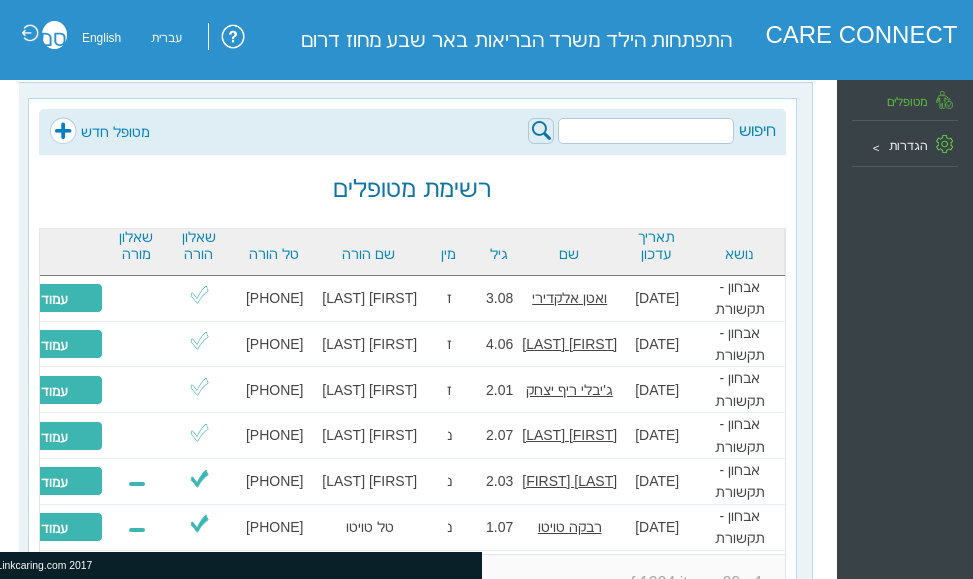 click on "מטופל חדש" at bounding box center [99, 132] 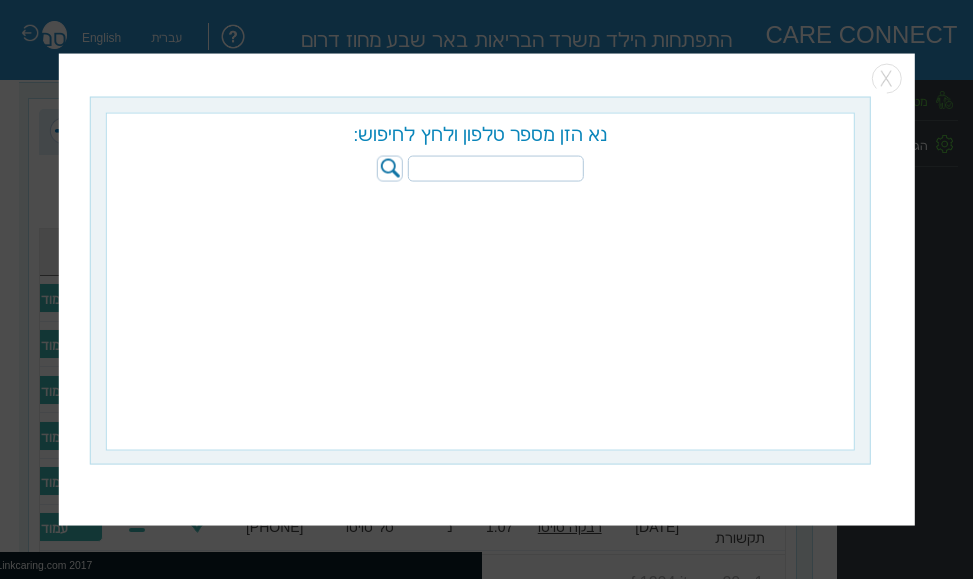 paste on "[PHONE]" 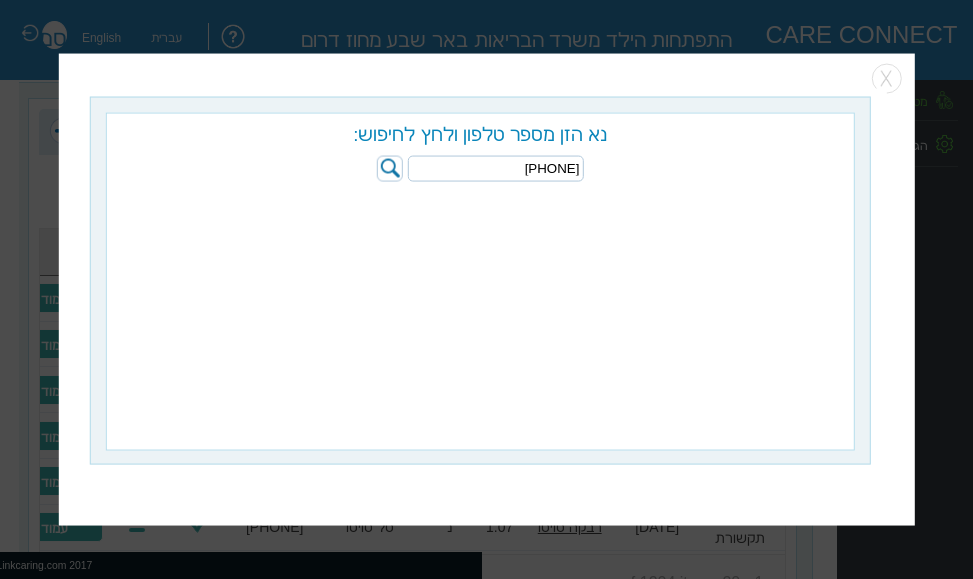 type on "[PHONE]" 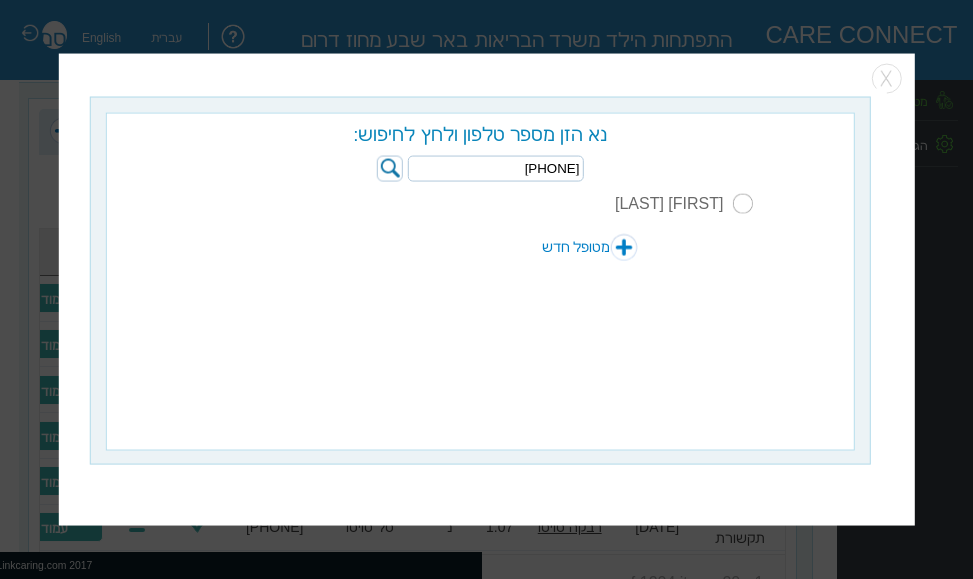 click at bounding box center [743, 203] 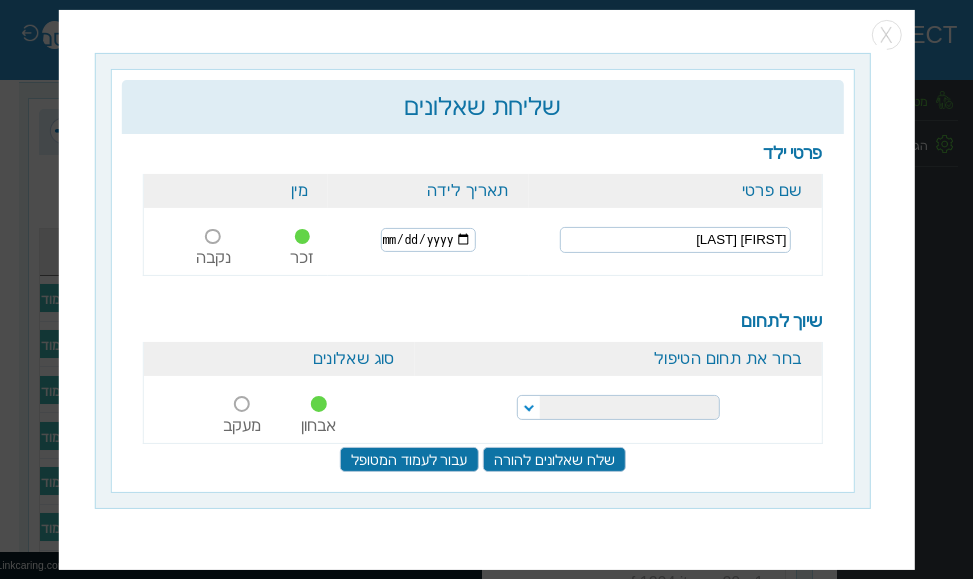 click at bounding box center (428, 240) 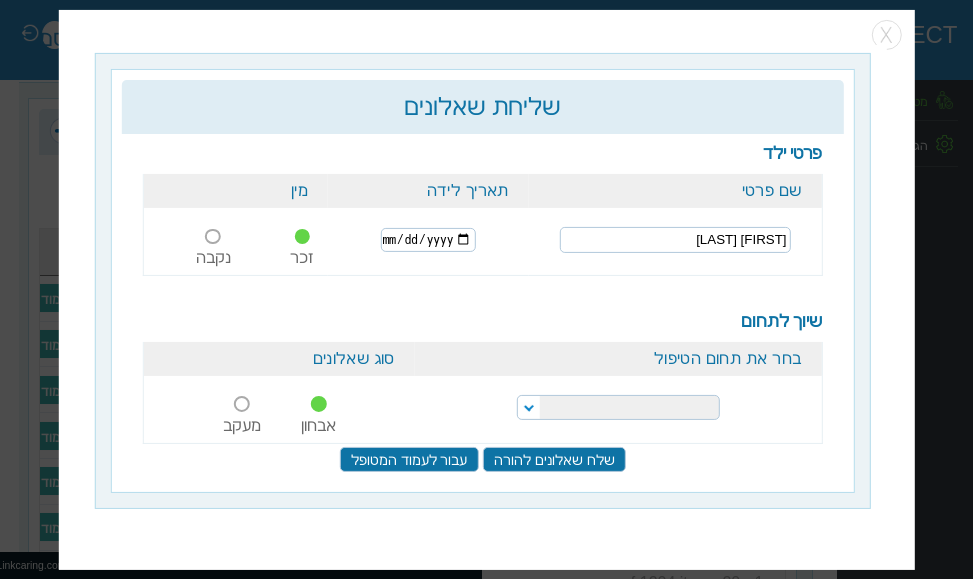 type on "[DATE]" 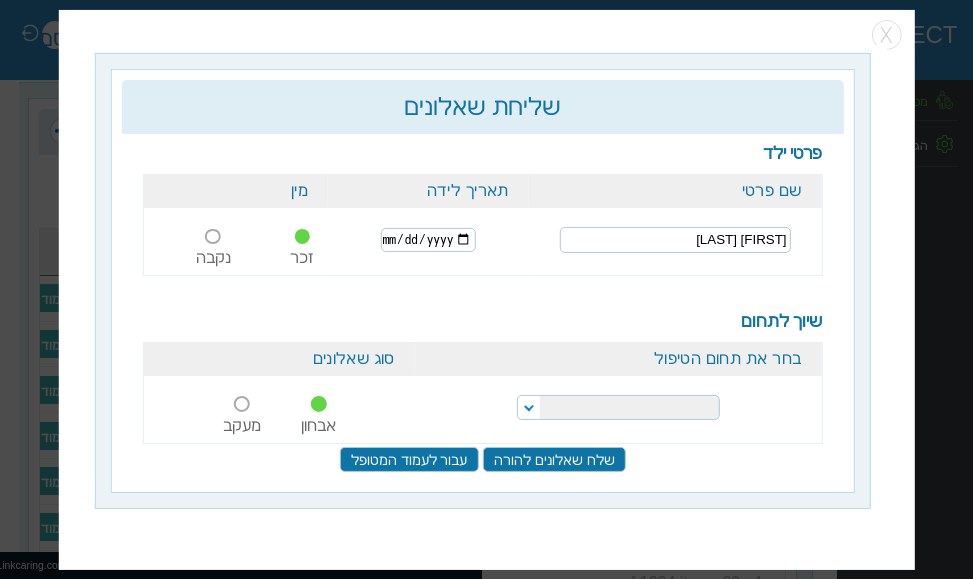 click on "הפרעות קשב וריכוז התפתחות הילד התפתחות ותקשורת" at bounding box center [618, 407] 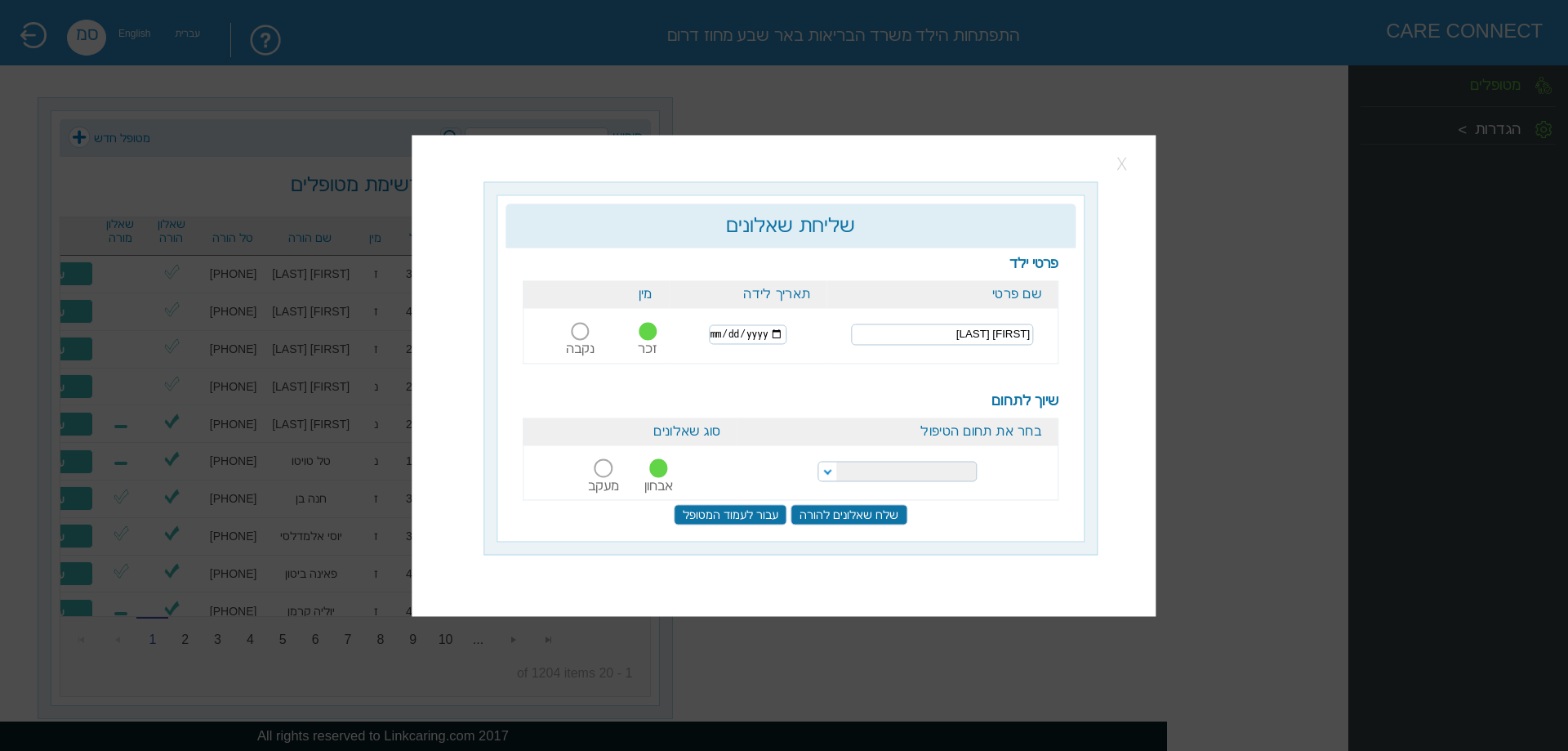 click at bounding box center [1124, 164] 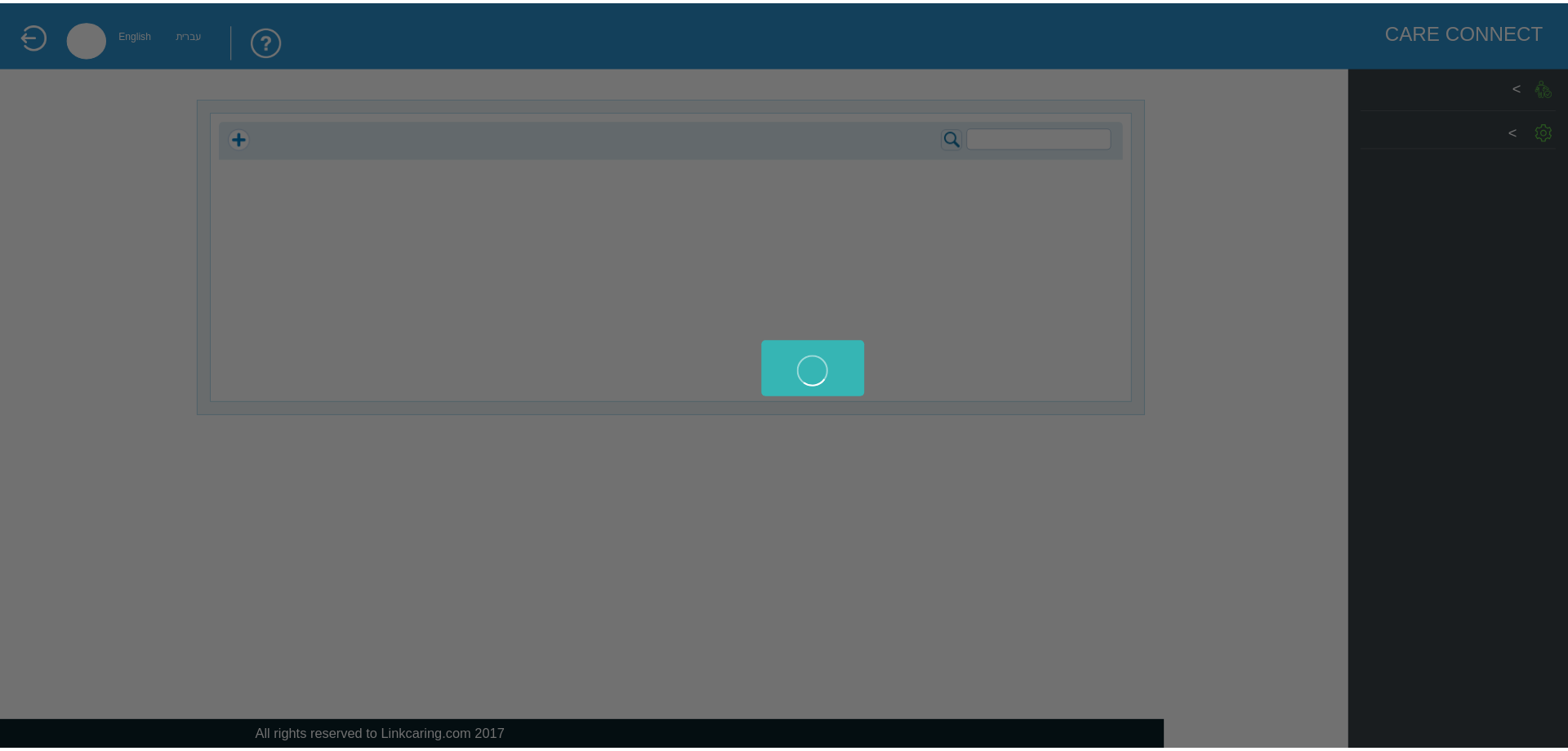 scroll, scrollTop: 0, scrollLeft: 0, axis: both 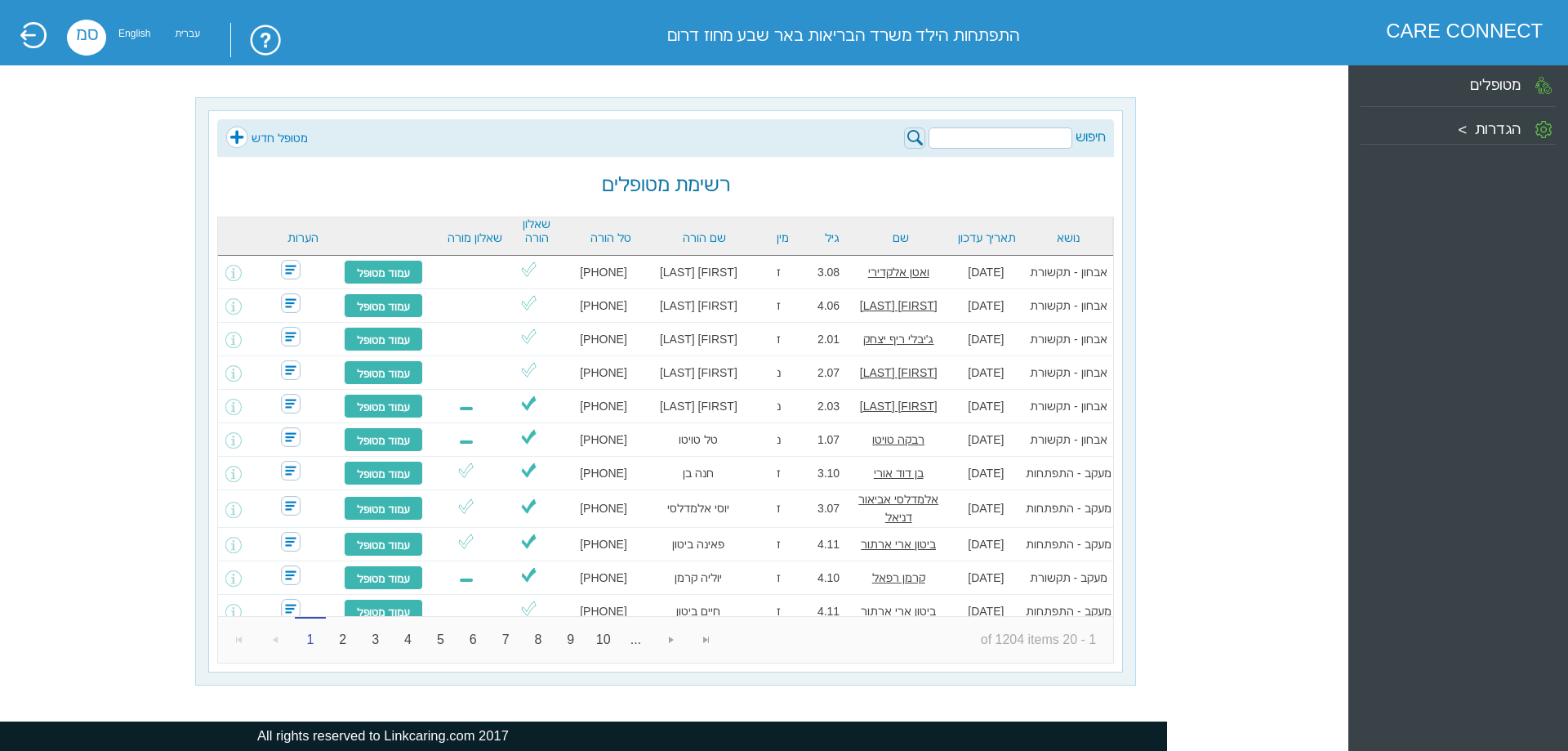 click at bounding box center (1000, 138) 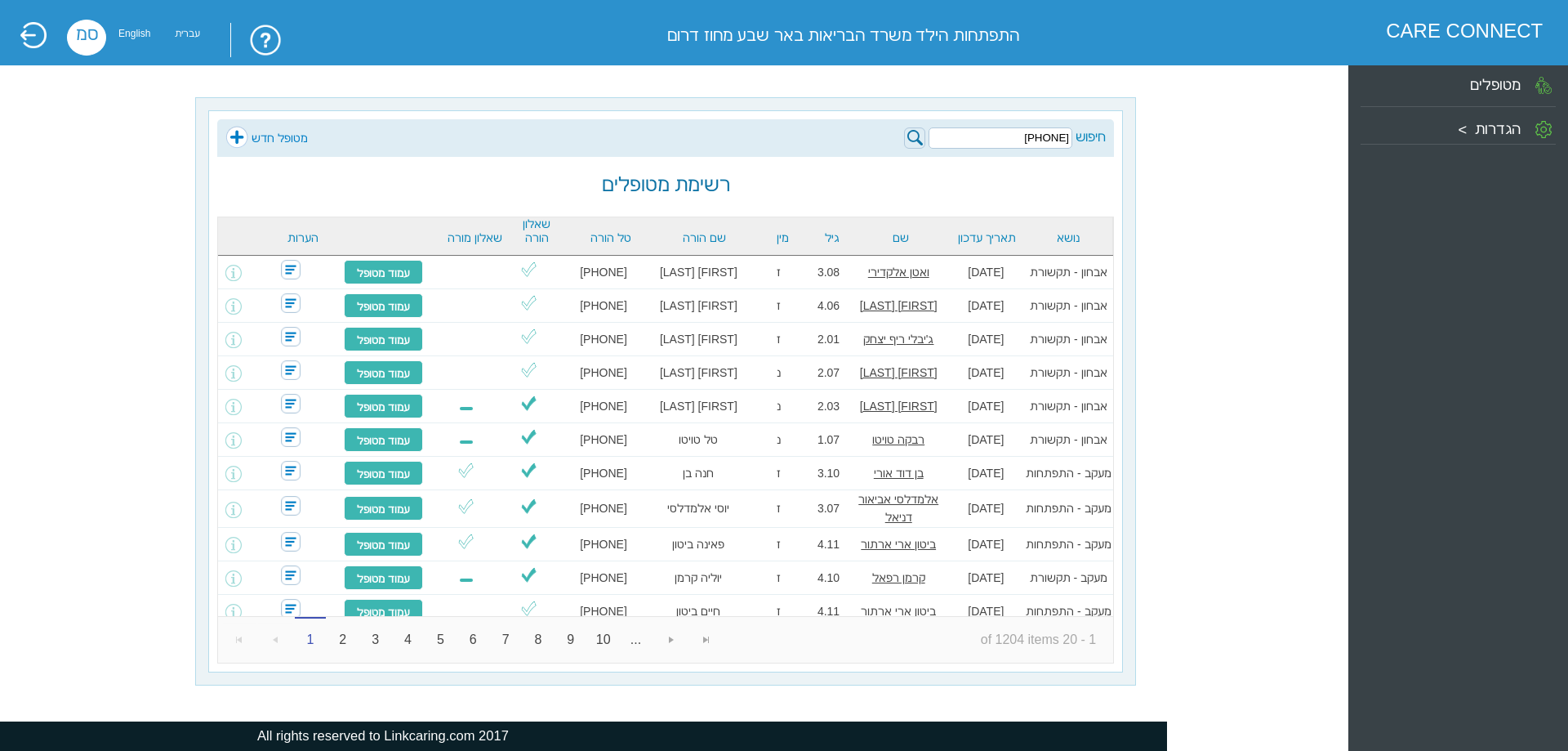 type on "050-7966004" 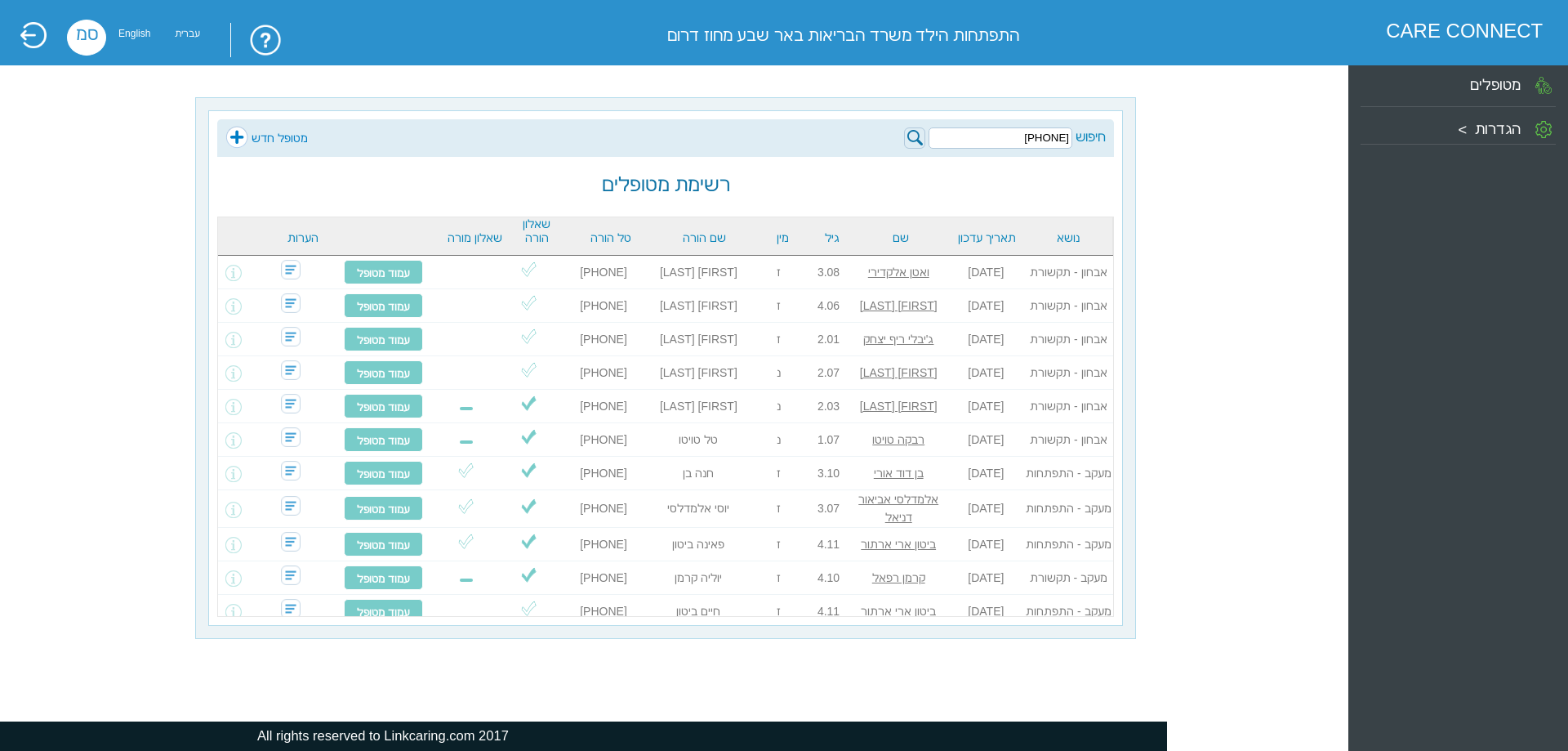 click at bounding box center (915, 138) 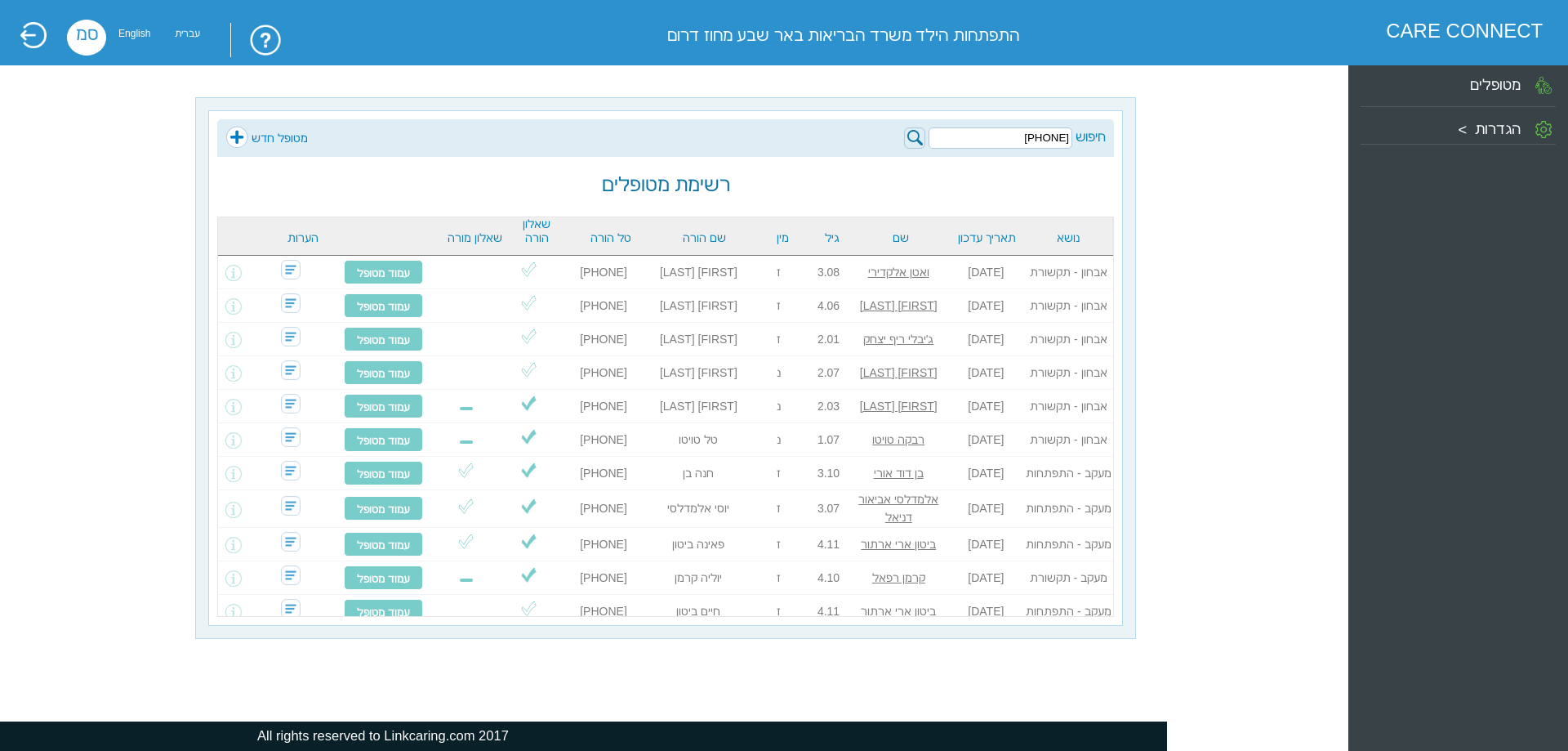 click at bounding box center [915, 138] 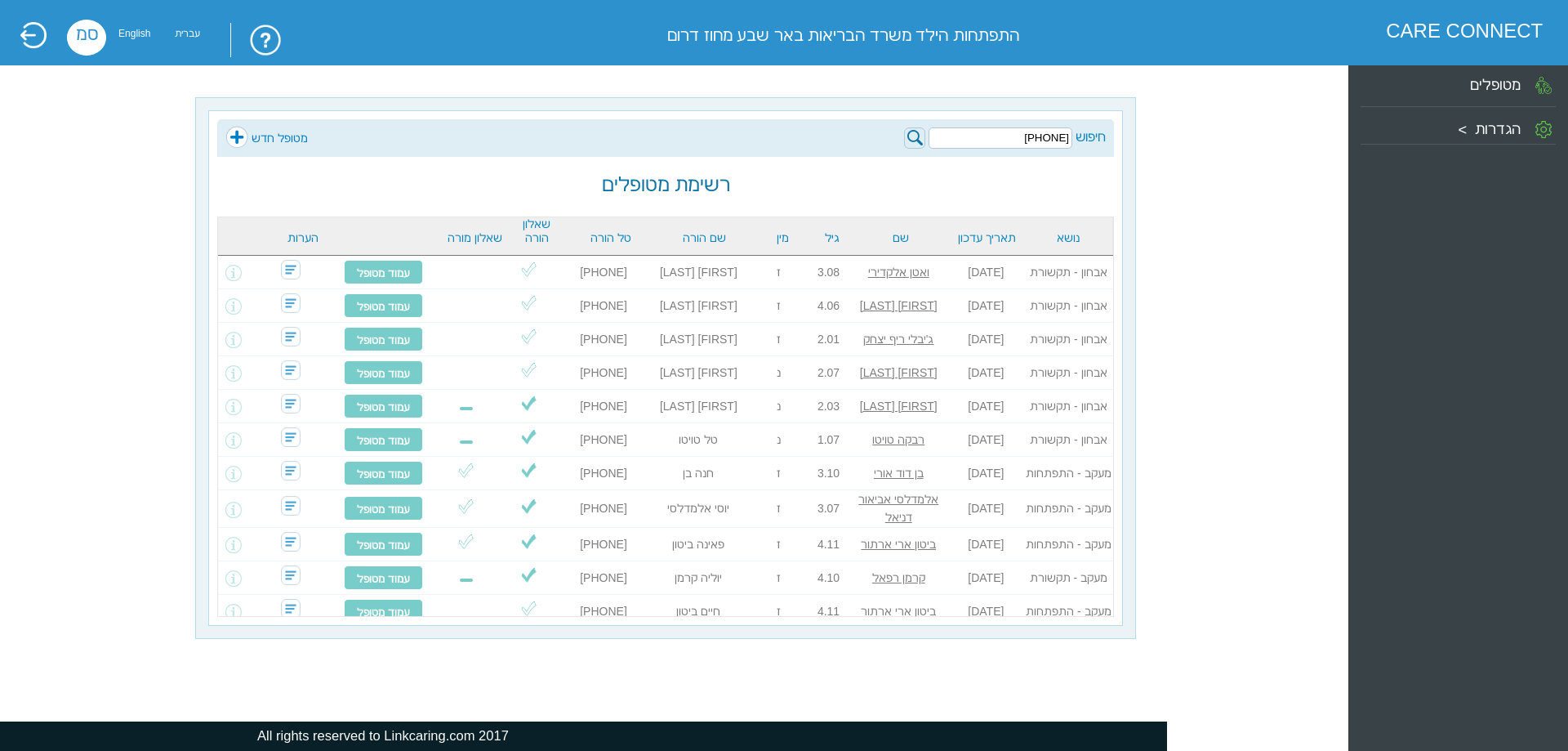 click at bounding box center (915, 138) 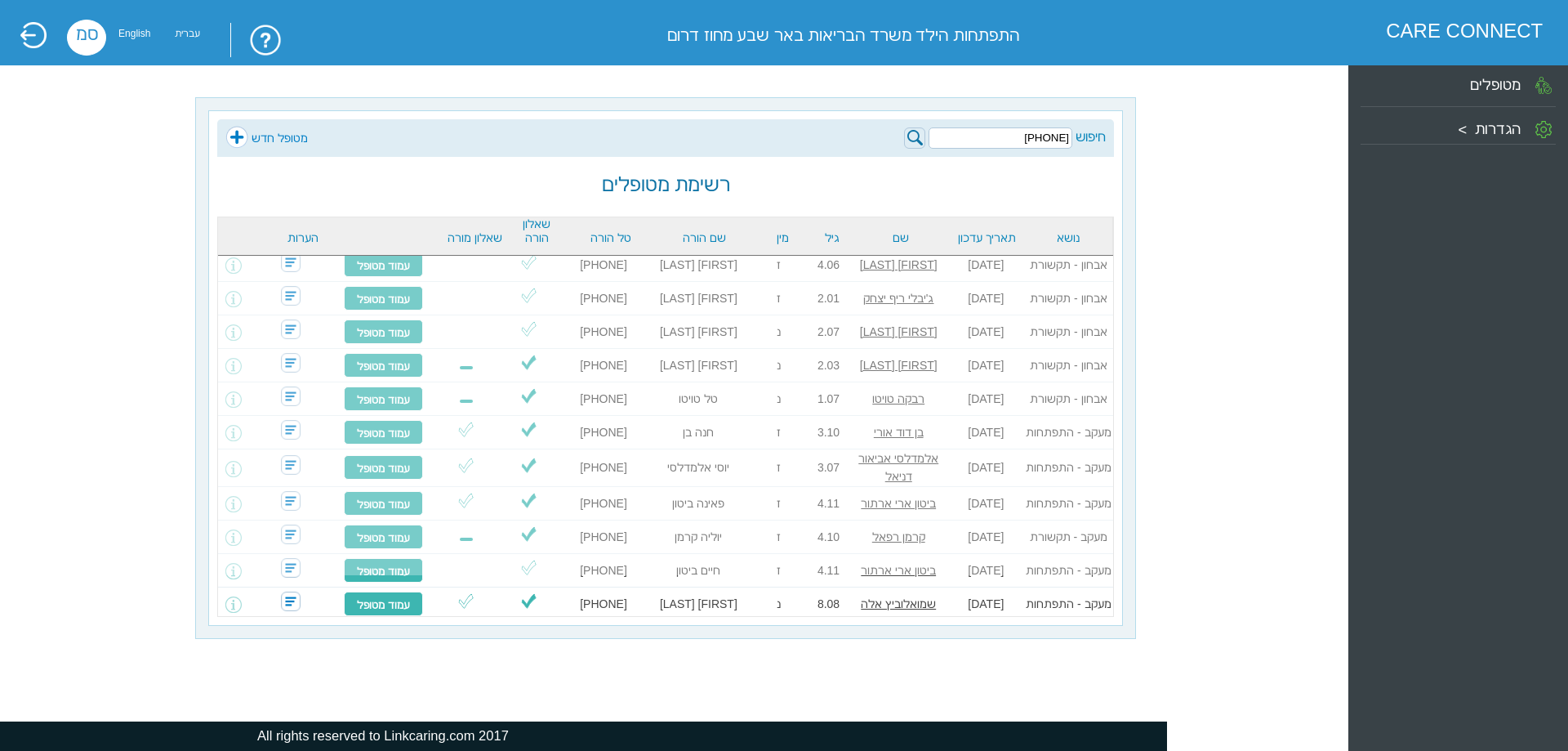scroll, scrollTop: 0, scrollLeft: 0, axis: both 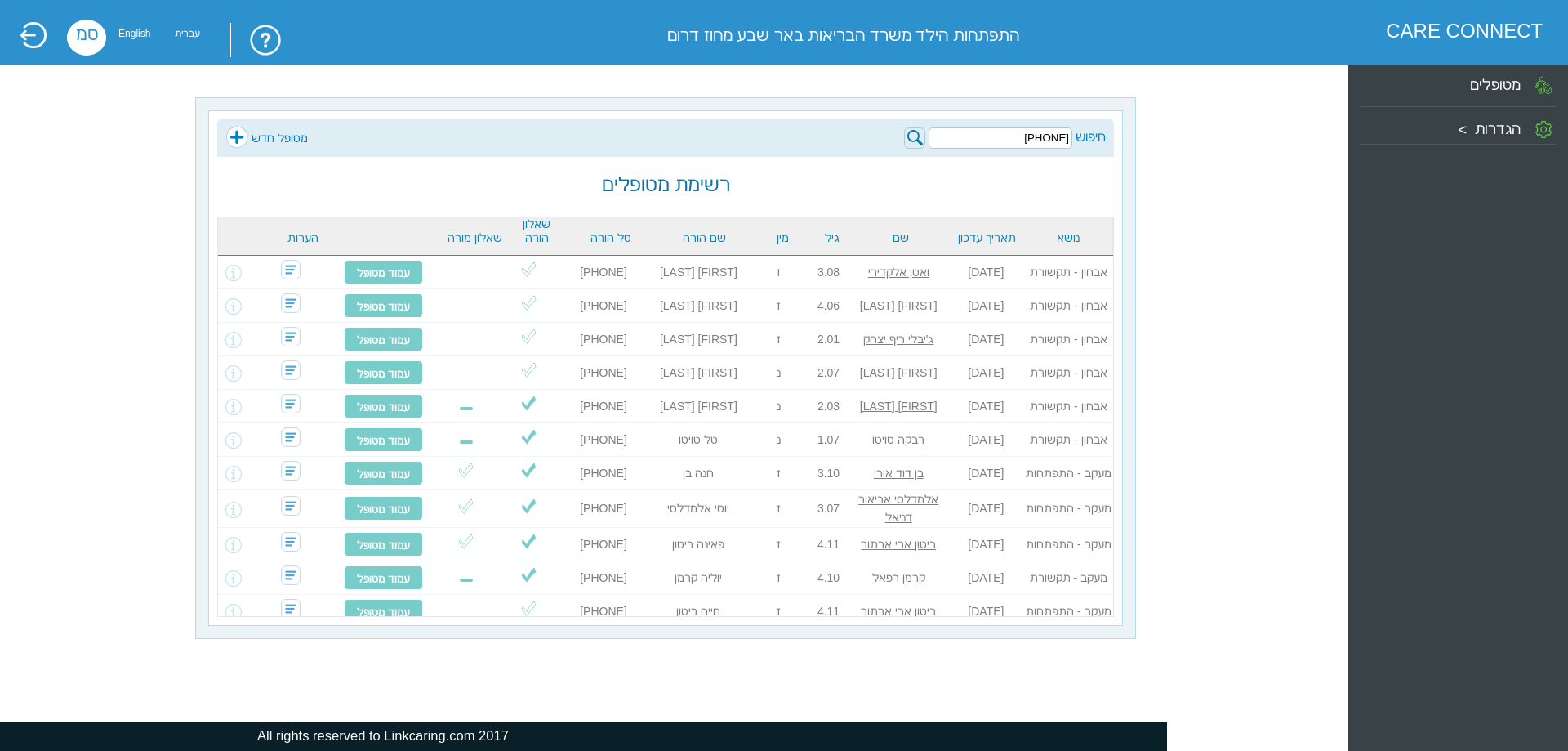 click at bounding box center (915, 138) 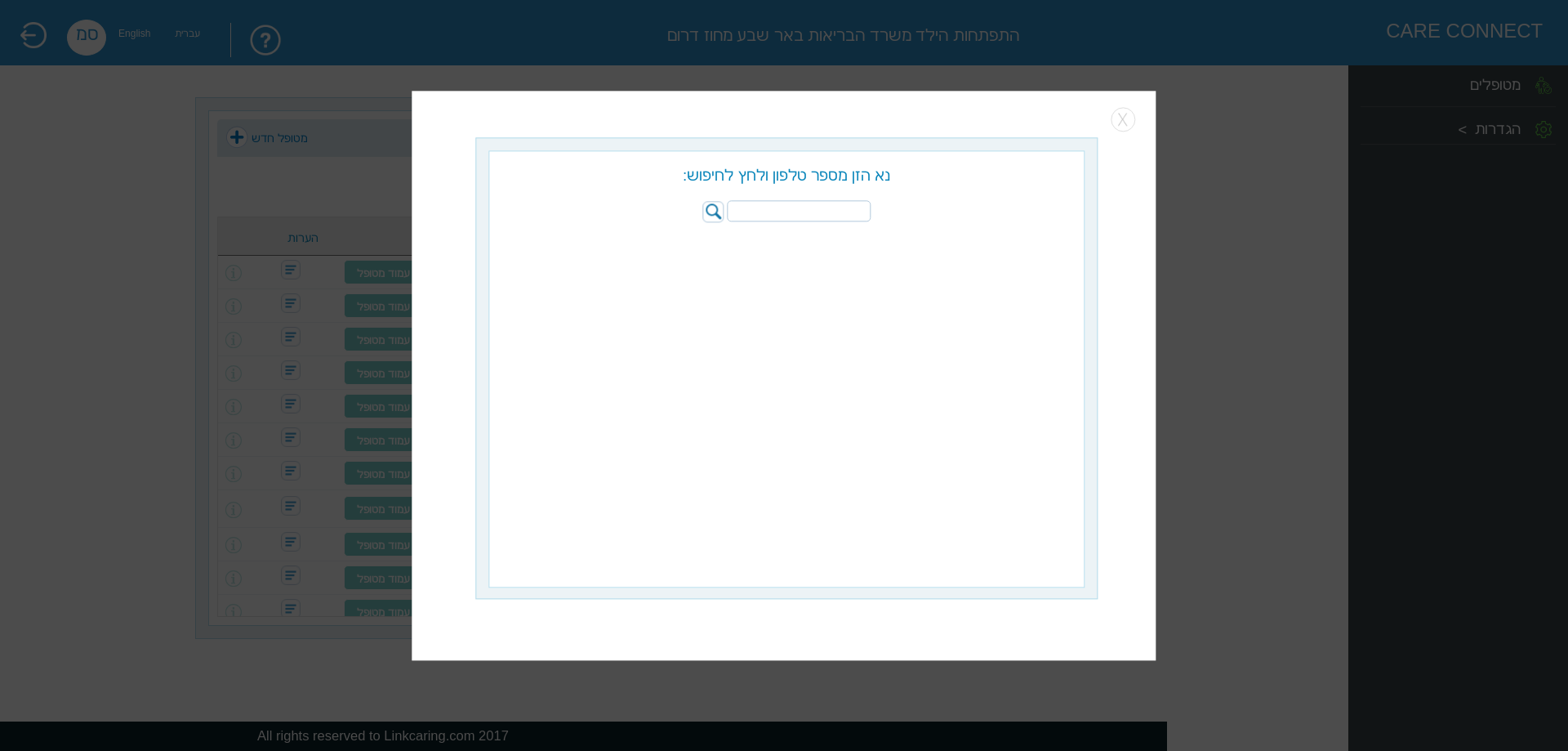 paste on "050-7966004" 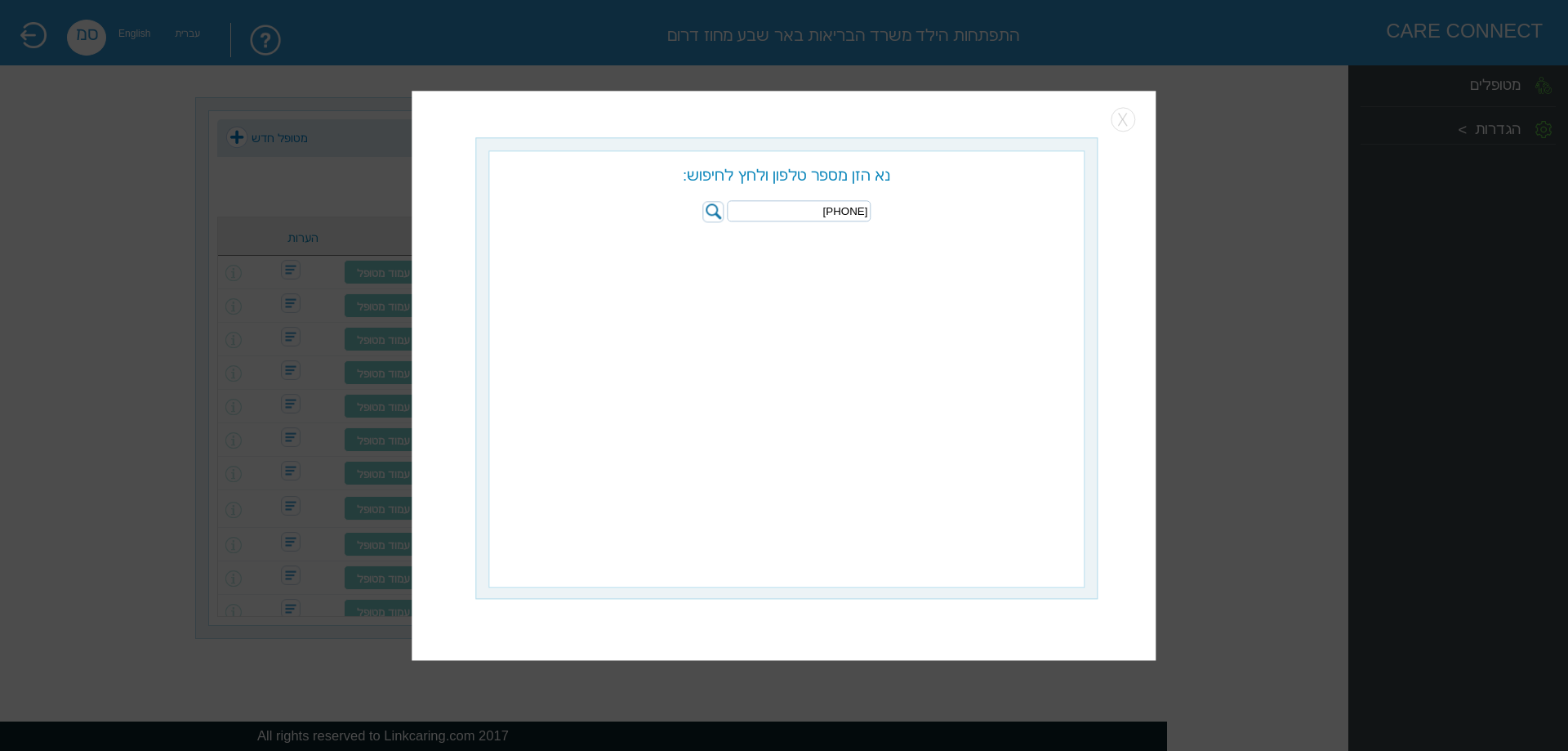type on "050-7966004" 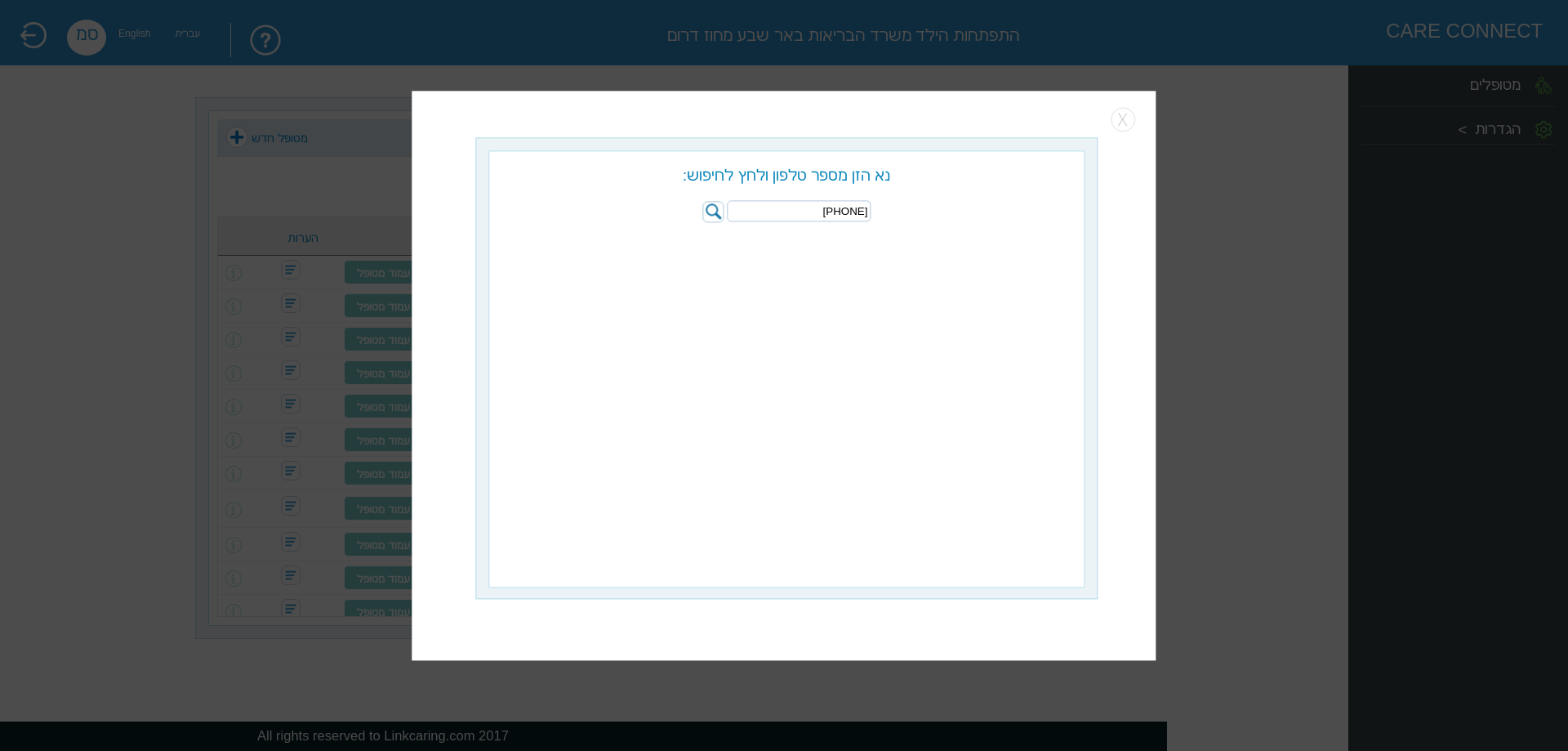 click at bounding box center (713, 212) 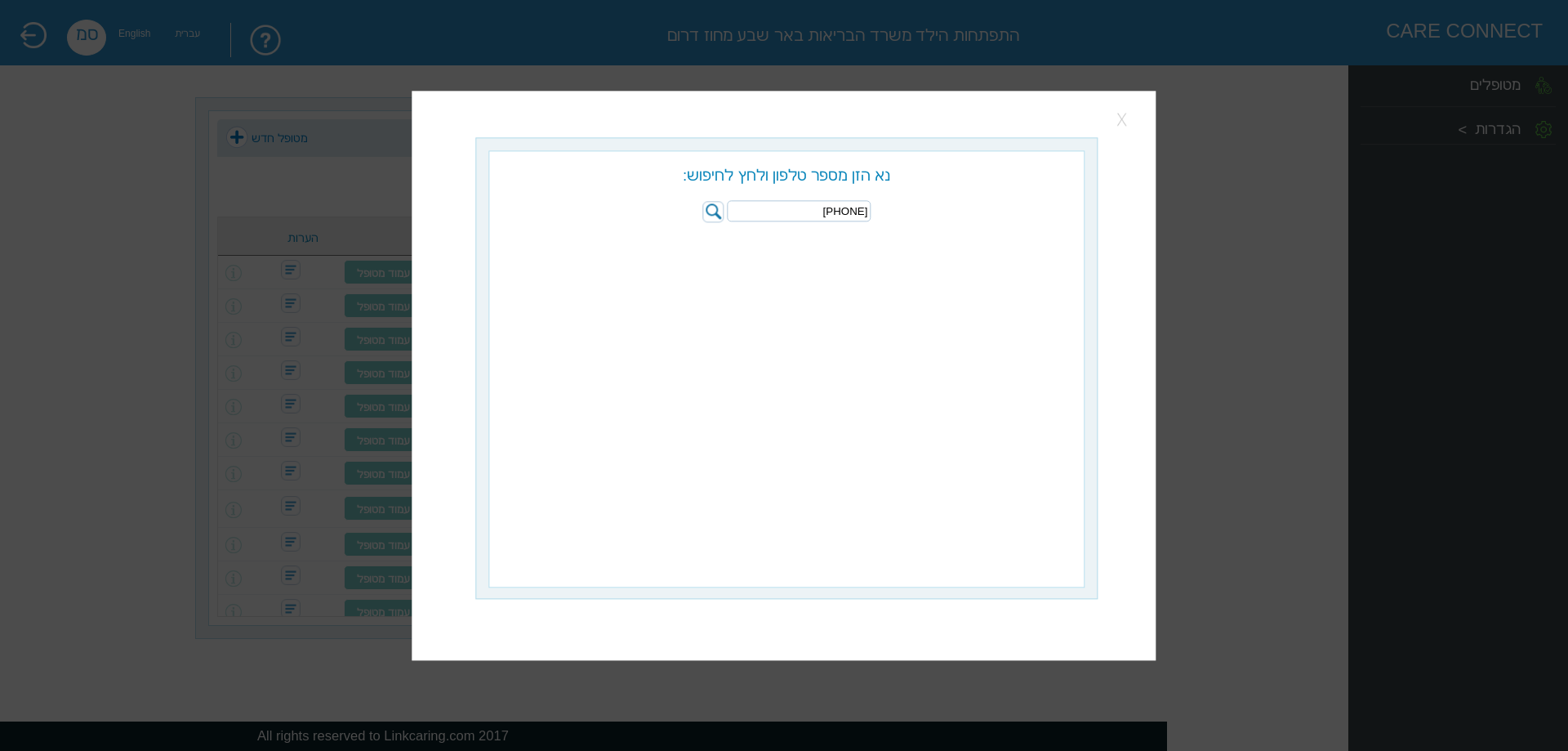 click at bounding box center [1124, 119] 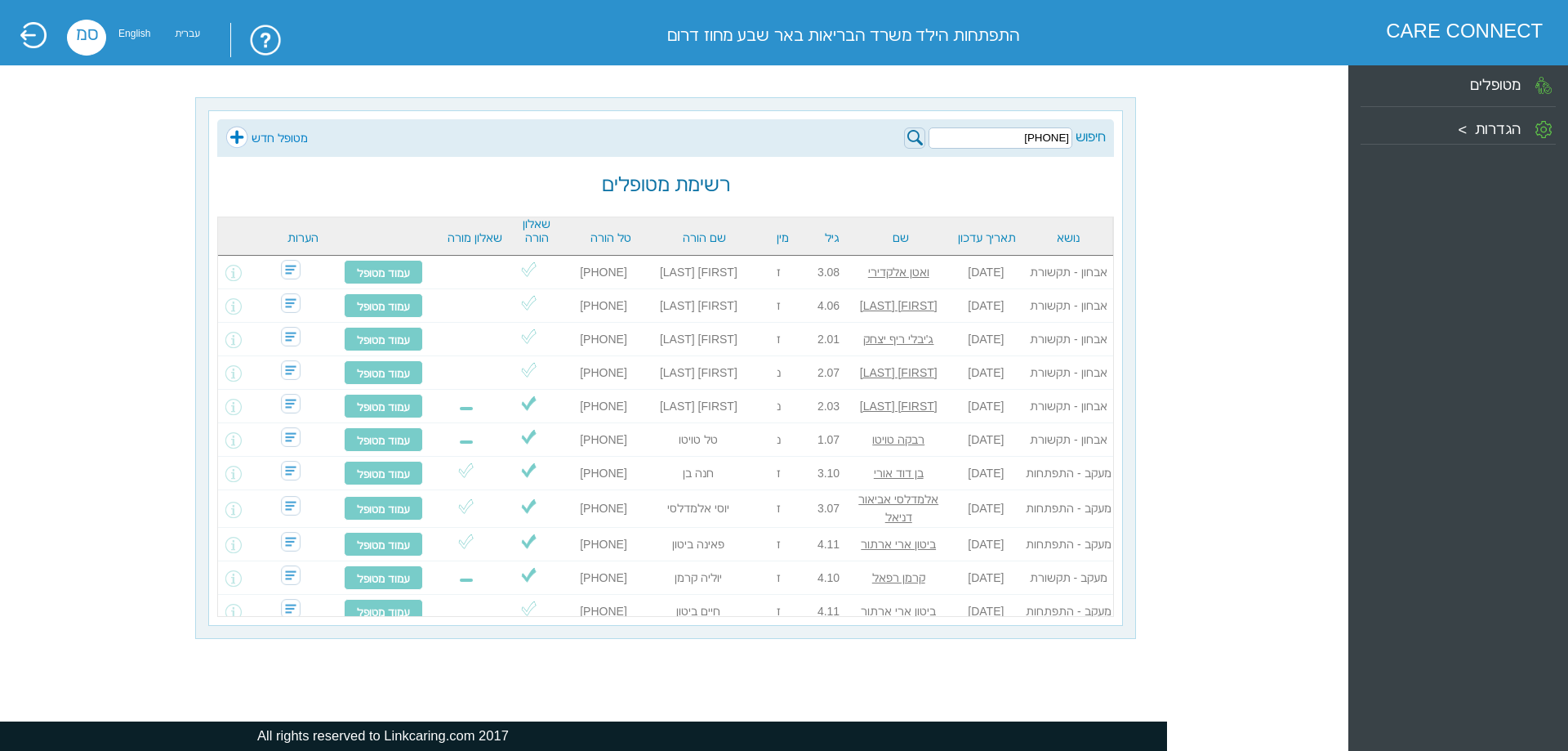 click on "050-7966004" at bounding box center (1000, 138) 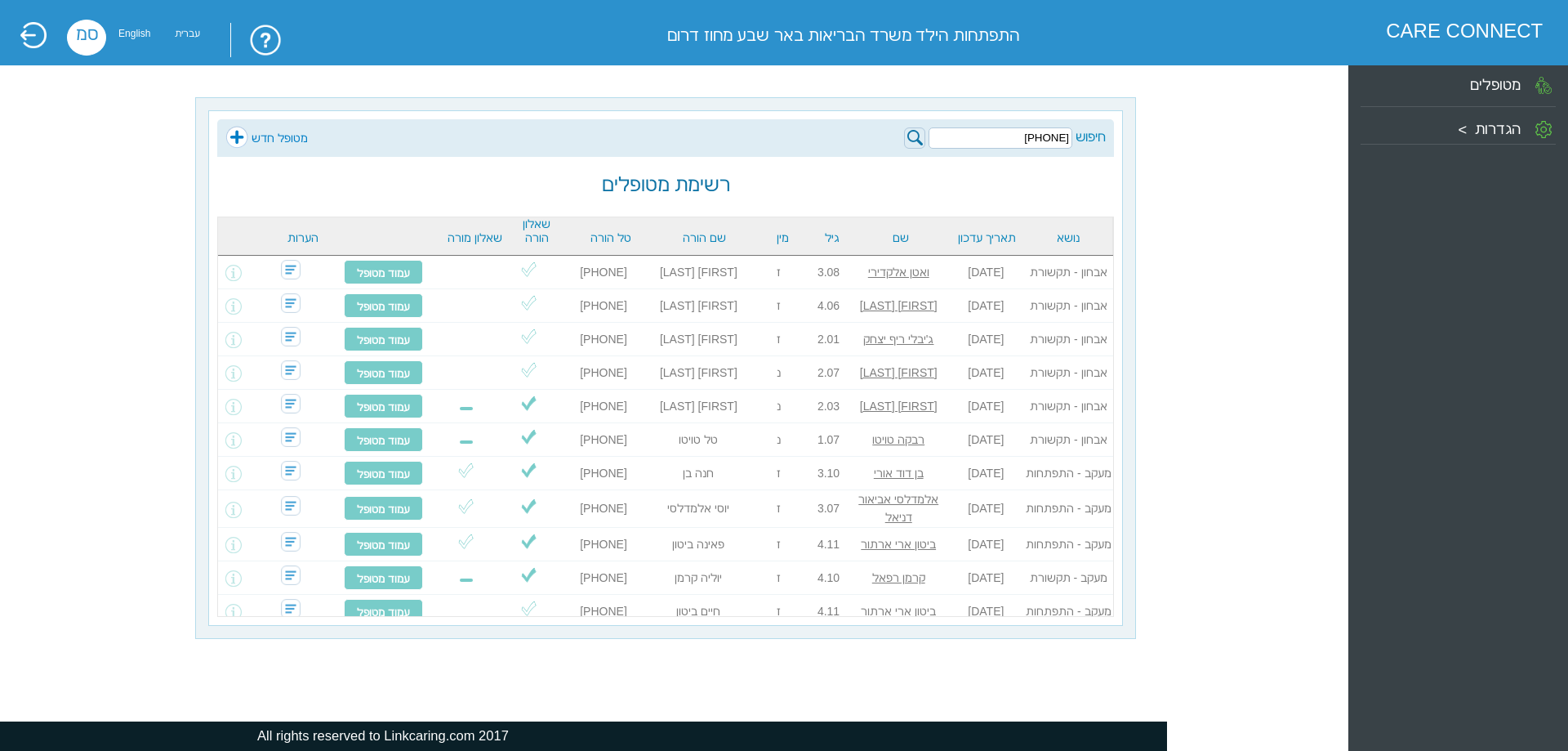 click on "050-7966004" at bounding box center [1000, 138] 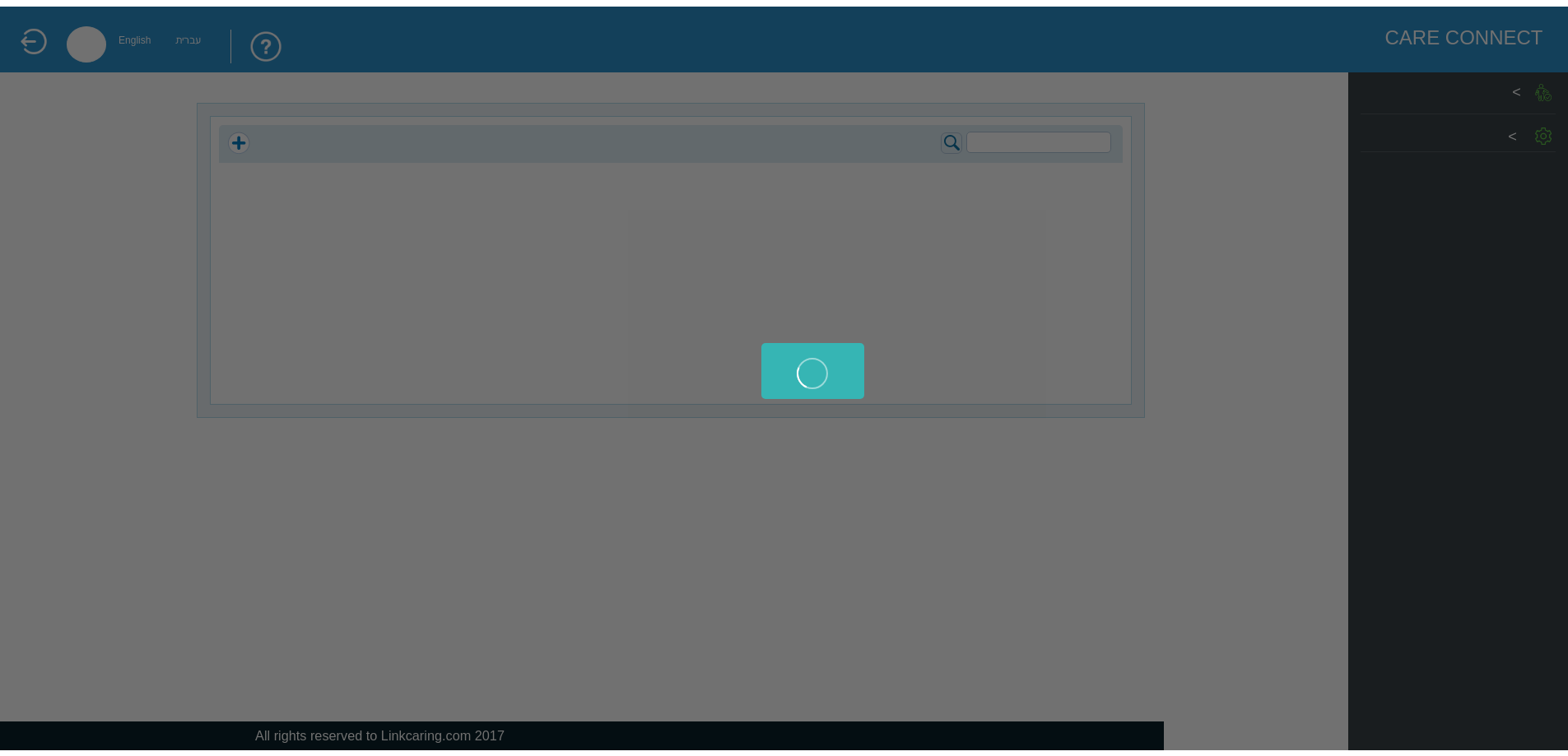 scroll, scrollTop: 0, scrollLeft: 0, axis: both 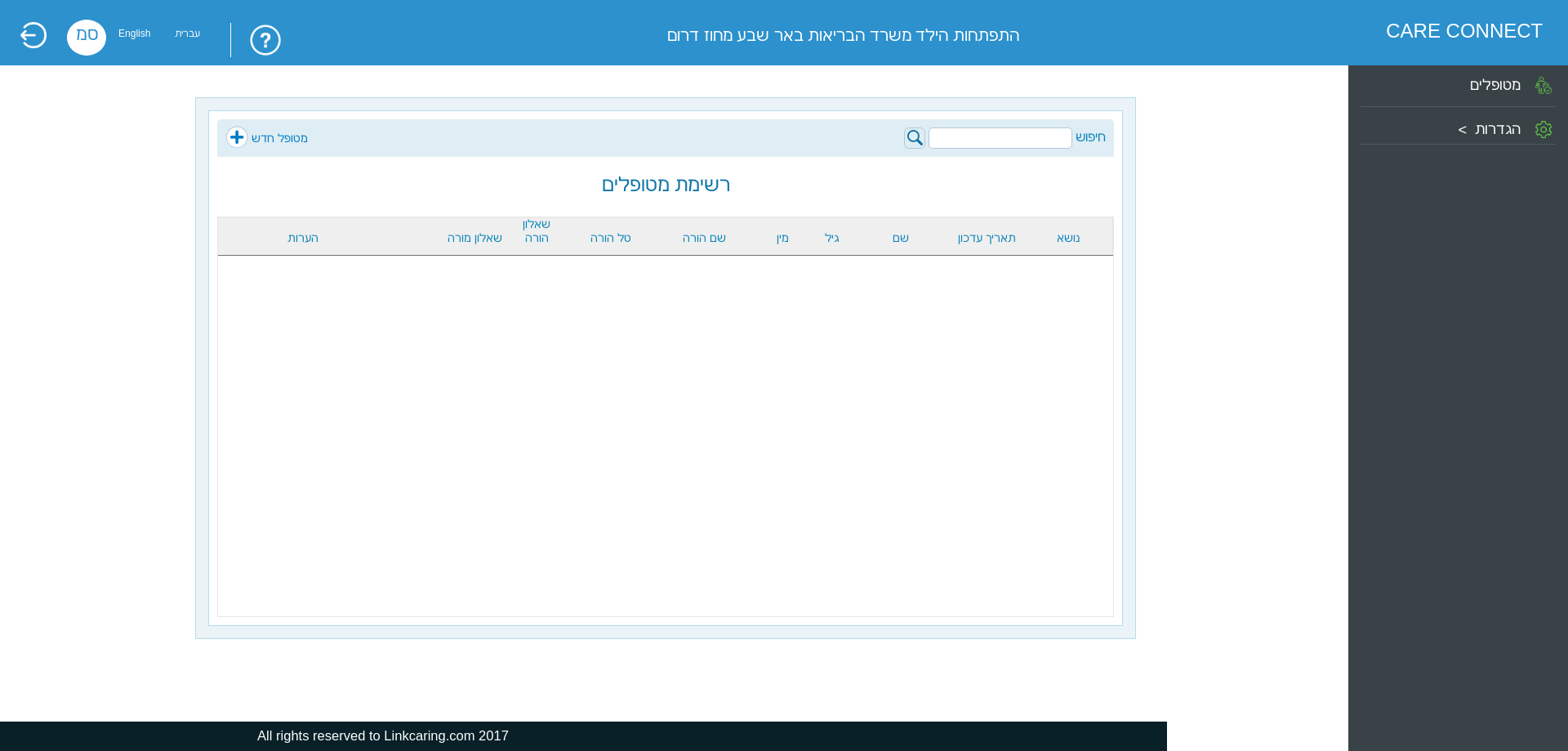 drag, startPoint x: 0, startPoint y: 0, endPoint x: 1000, endPoint y: 130, distance: 1008.415 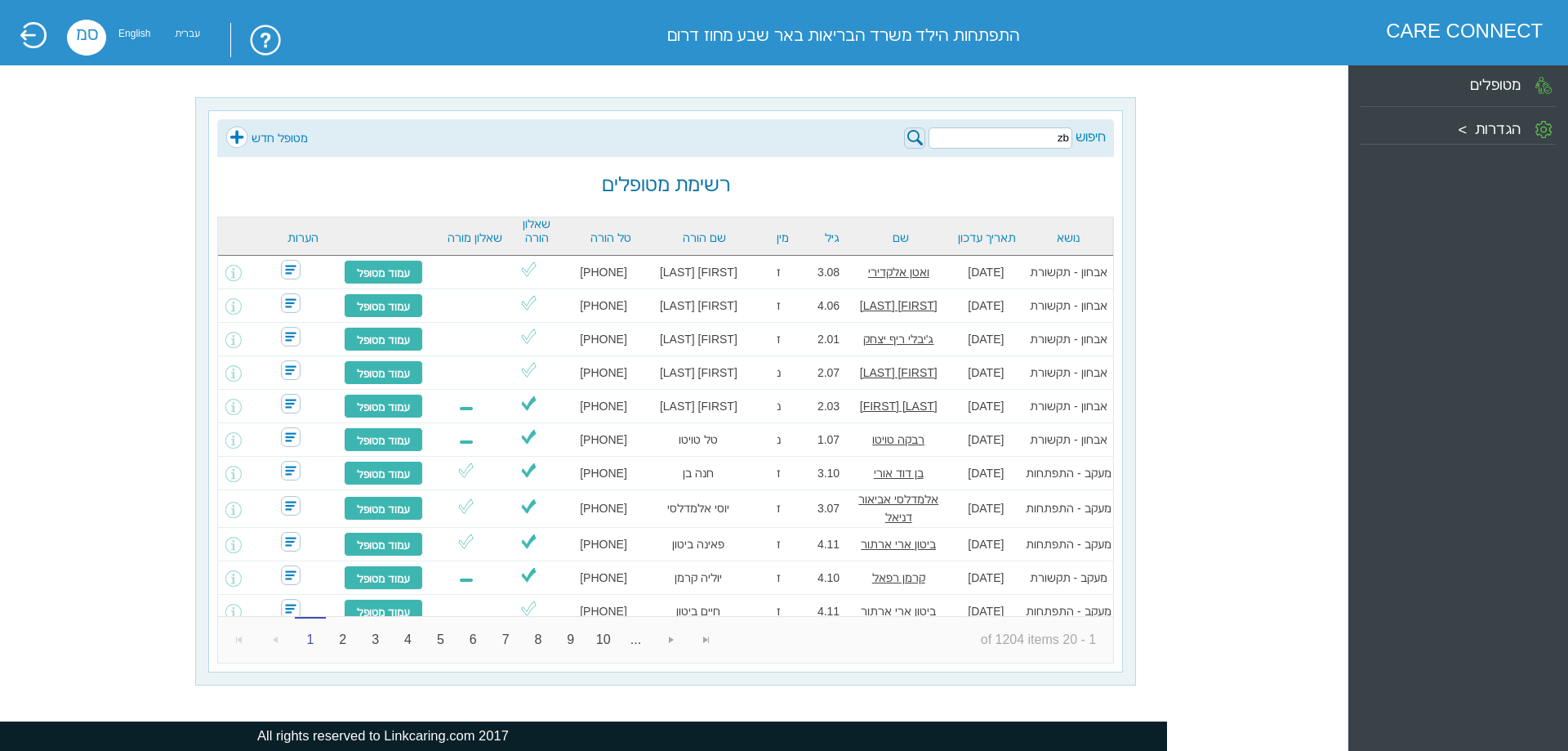 type on "z" 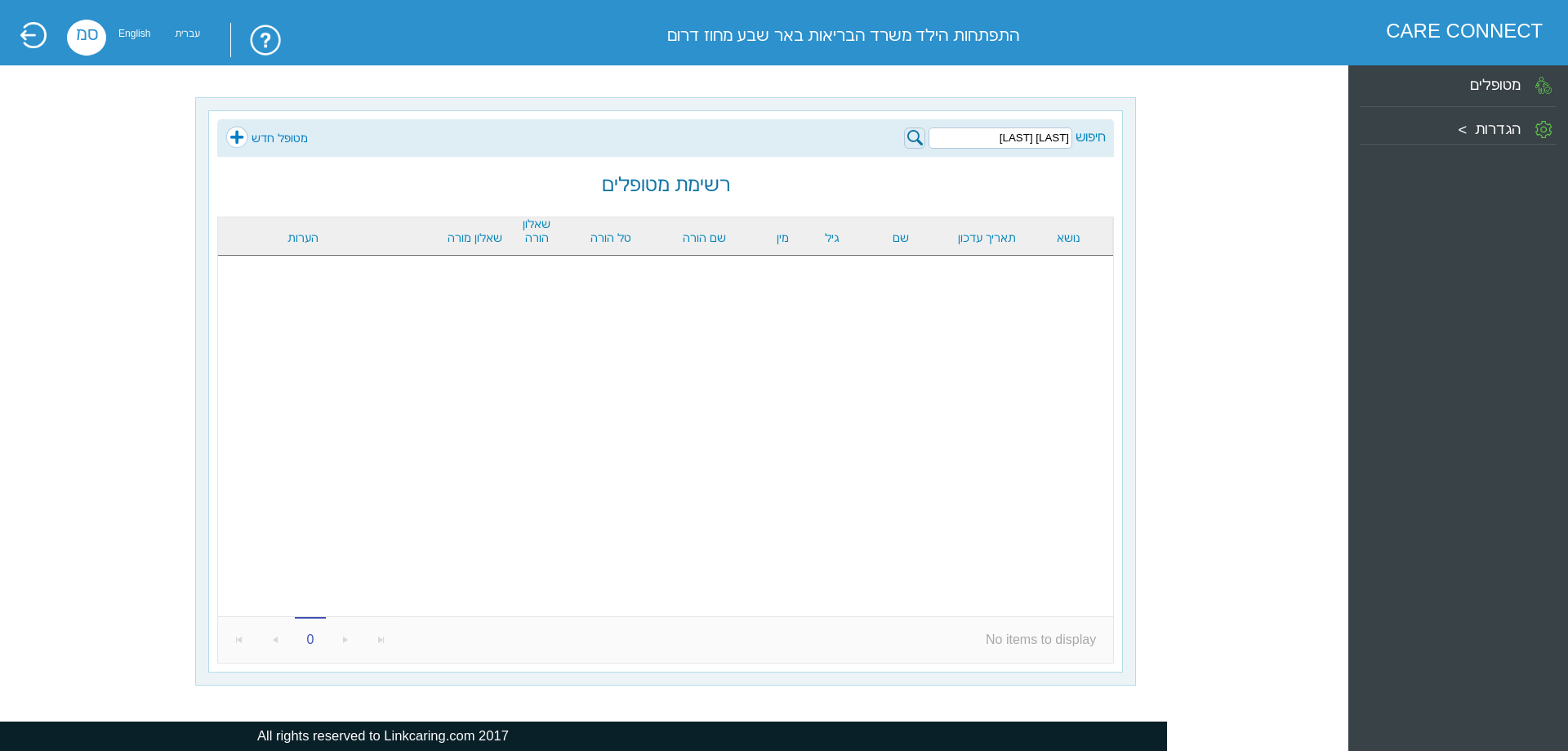 click on "זנון מרד" at bounding box center [1000, 138] 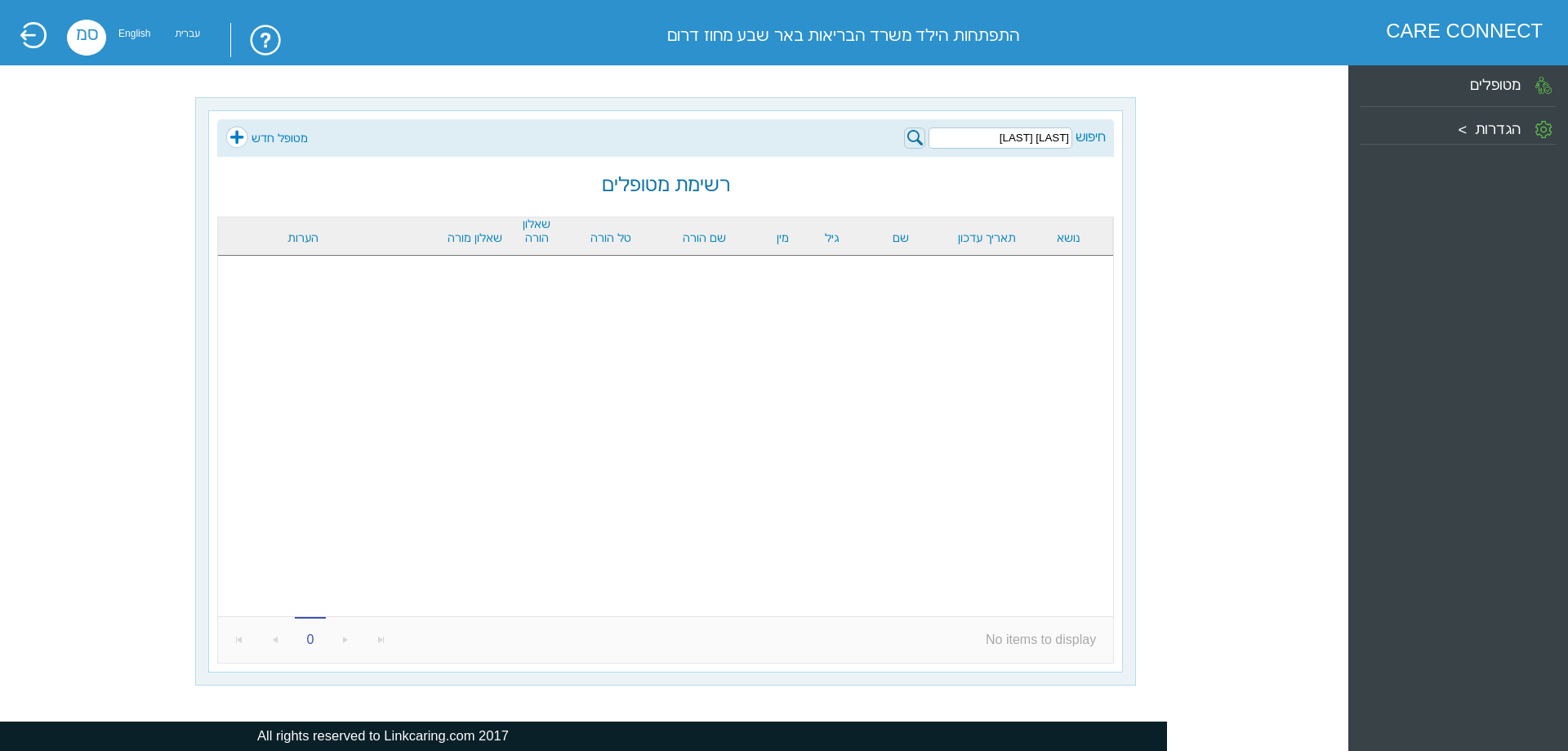 type on "זנון מראד" 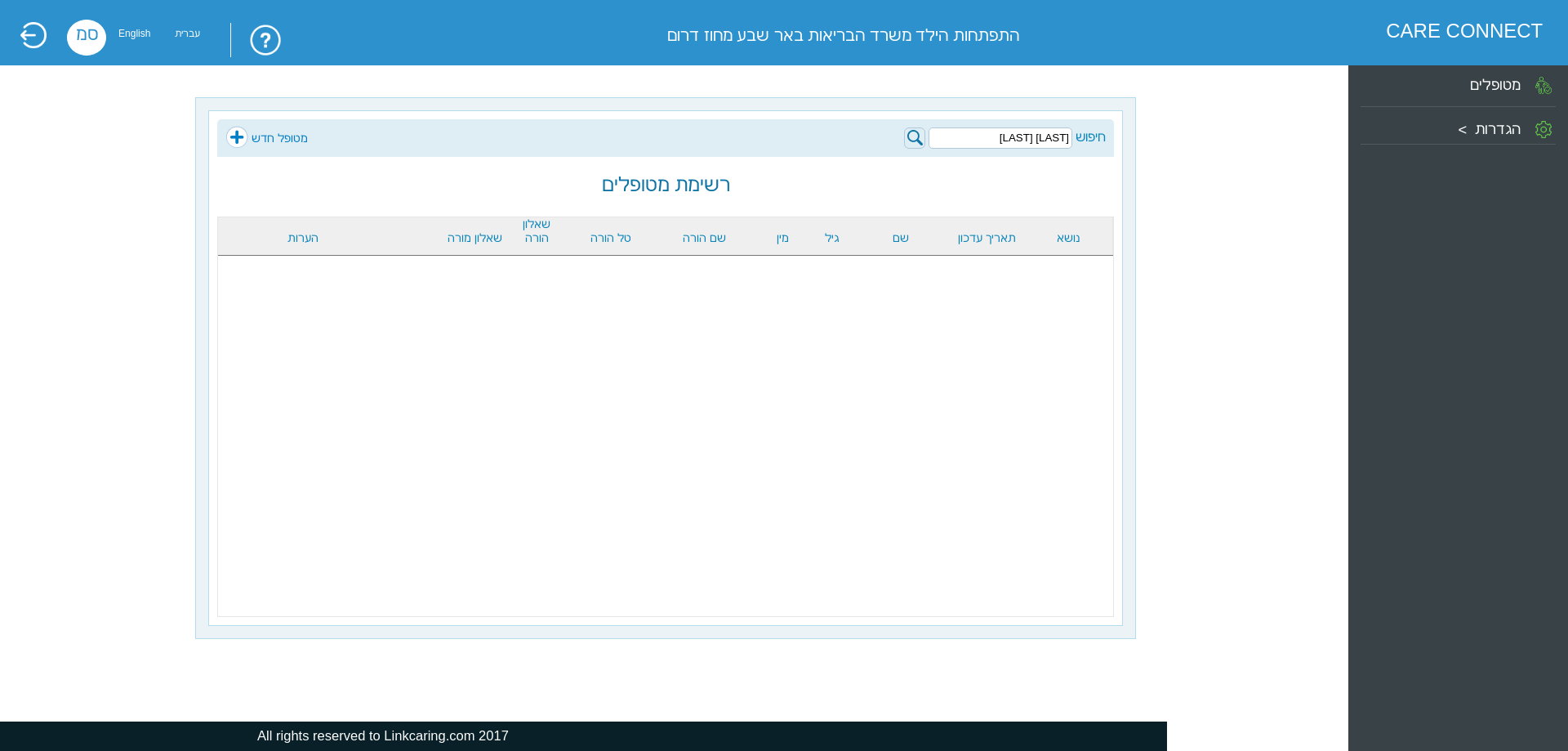 click at bounding box center (915, 138) 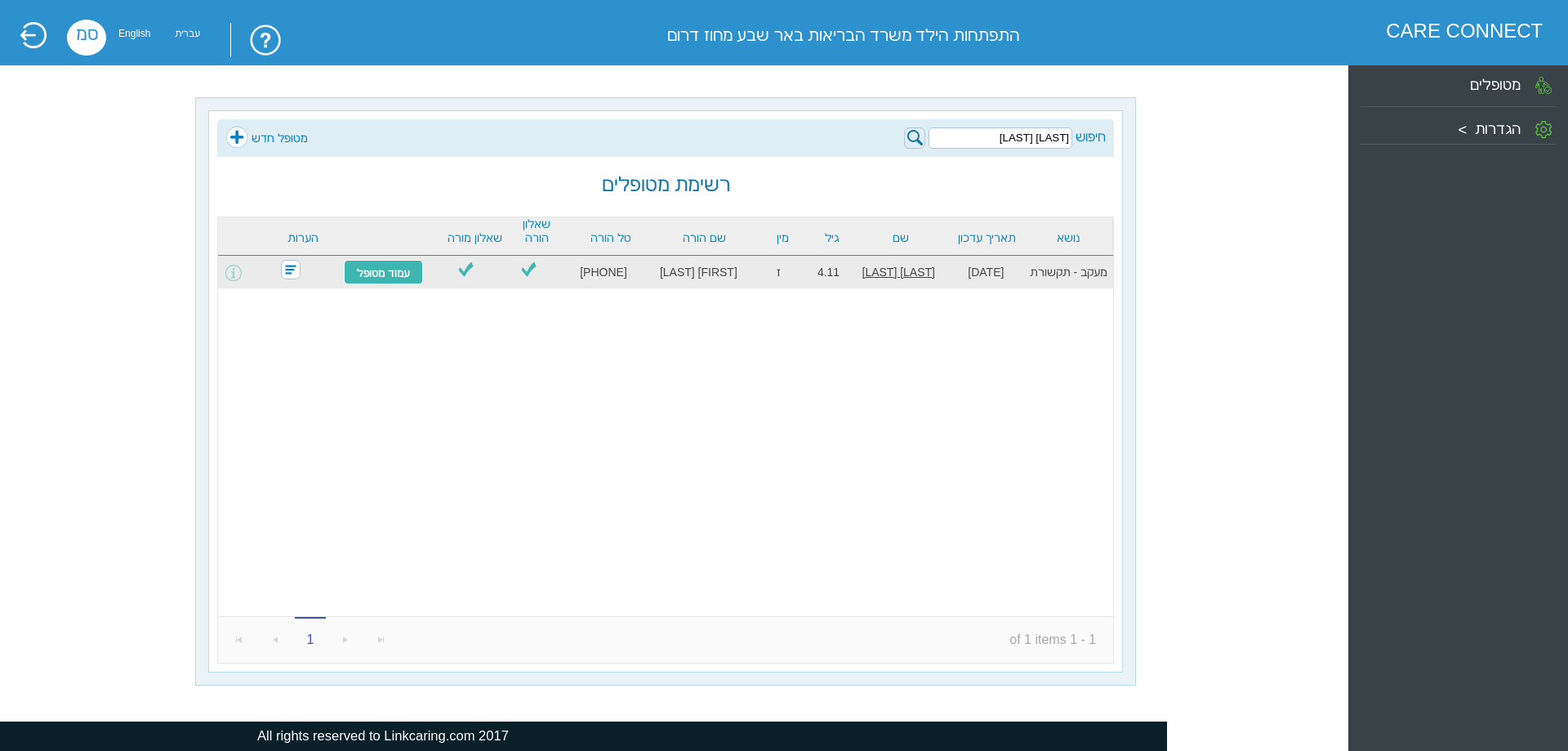 click at bounding box center [291, 270] 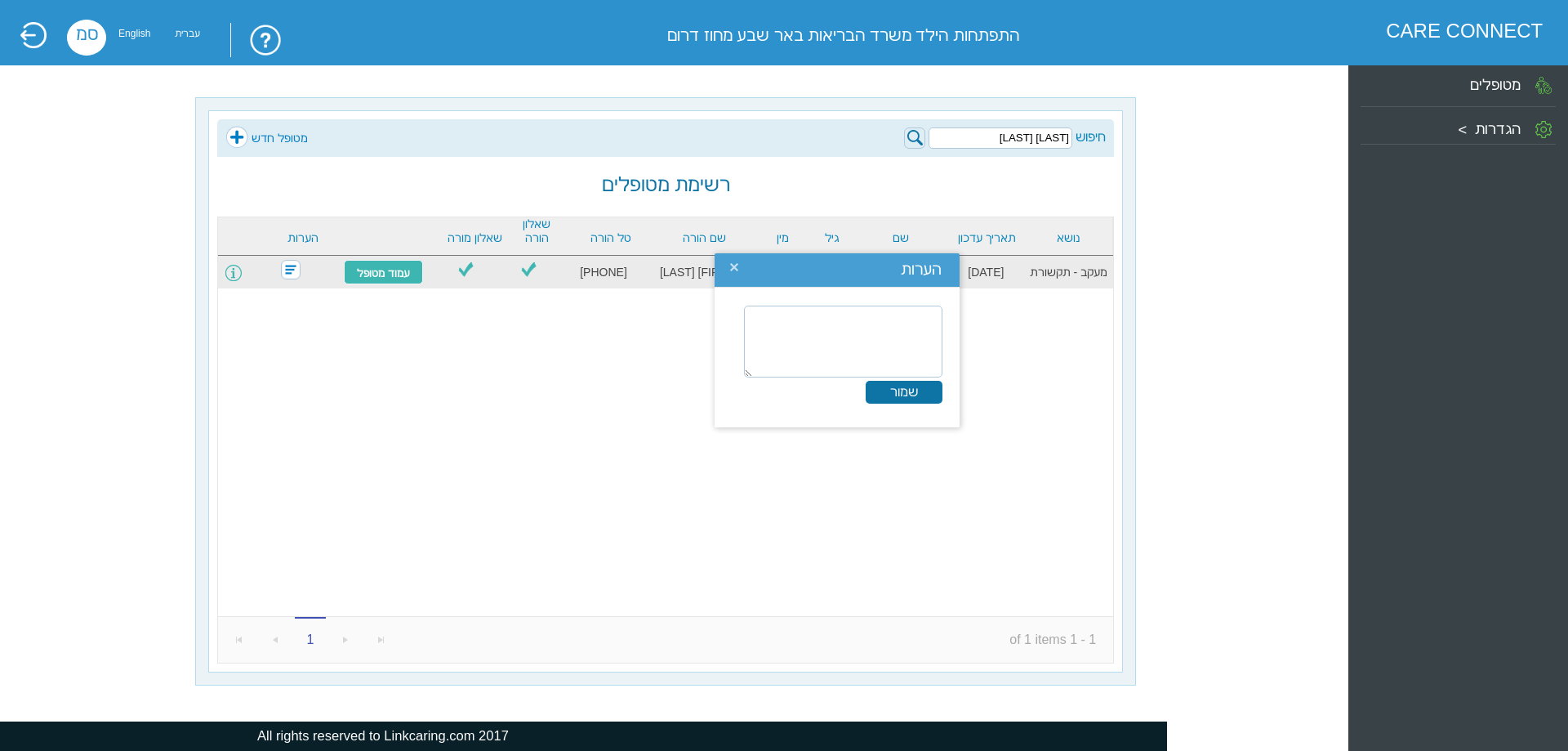 click at bounding box center (234, 273) 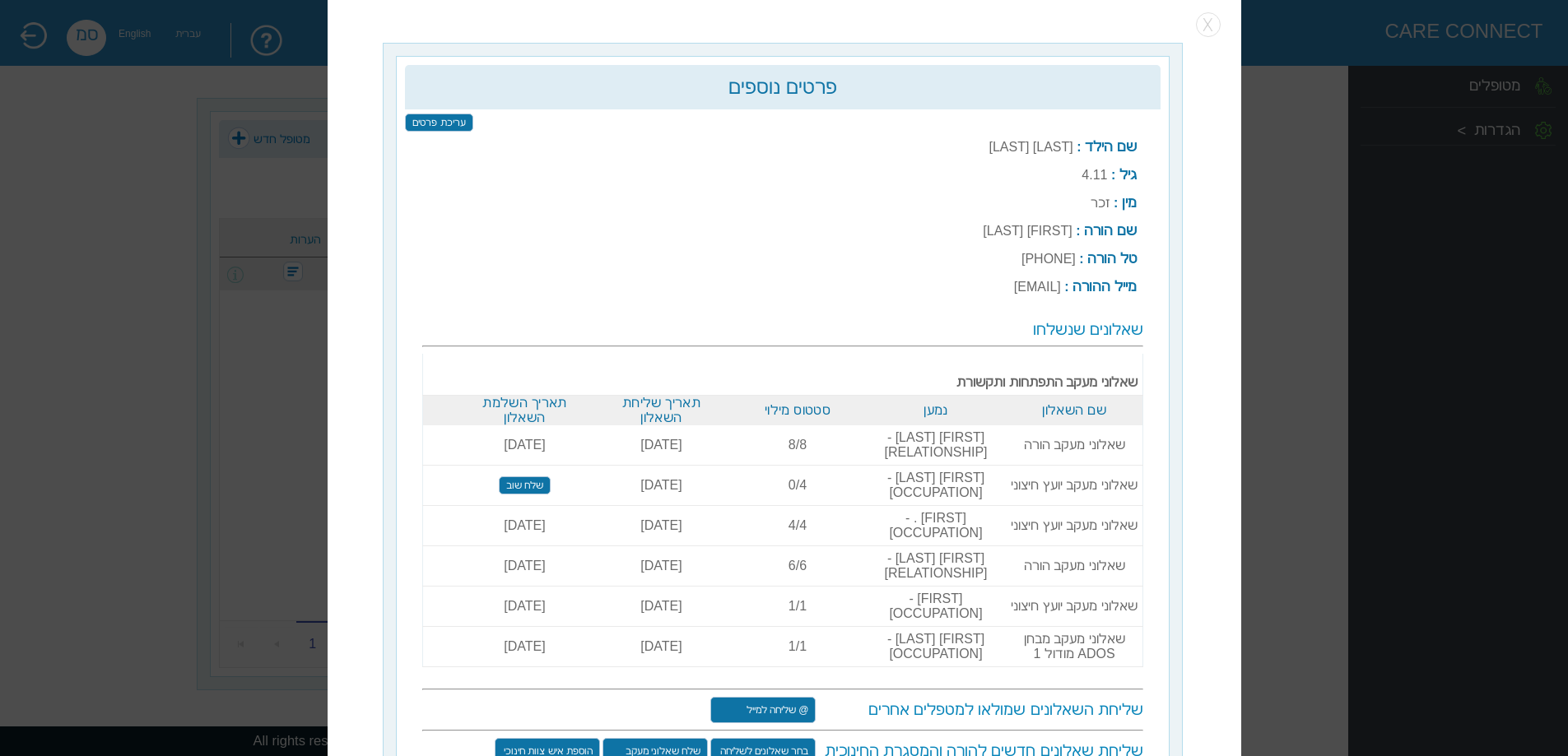 scroll, scrollTop: 5, scrollLeft: 0, axis: vertical 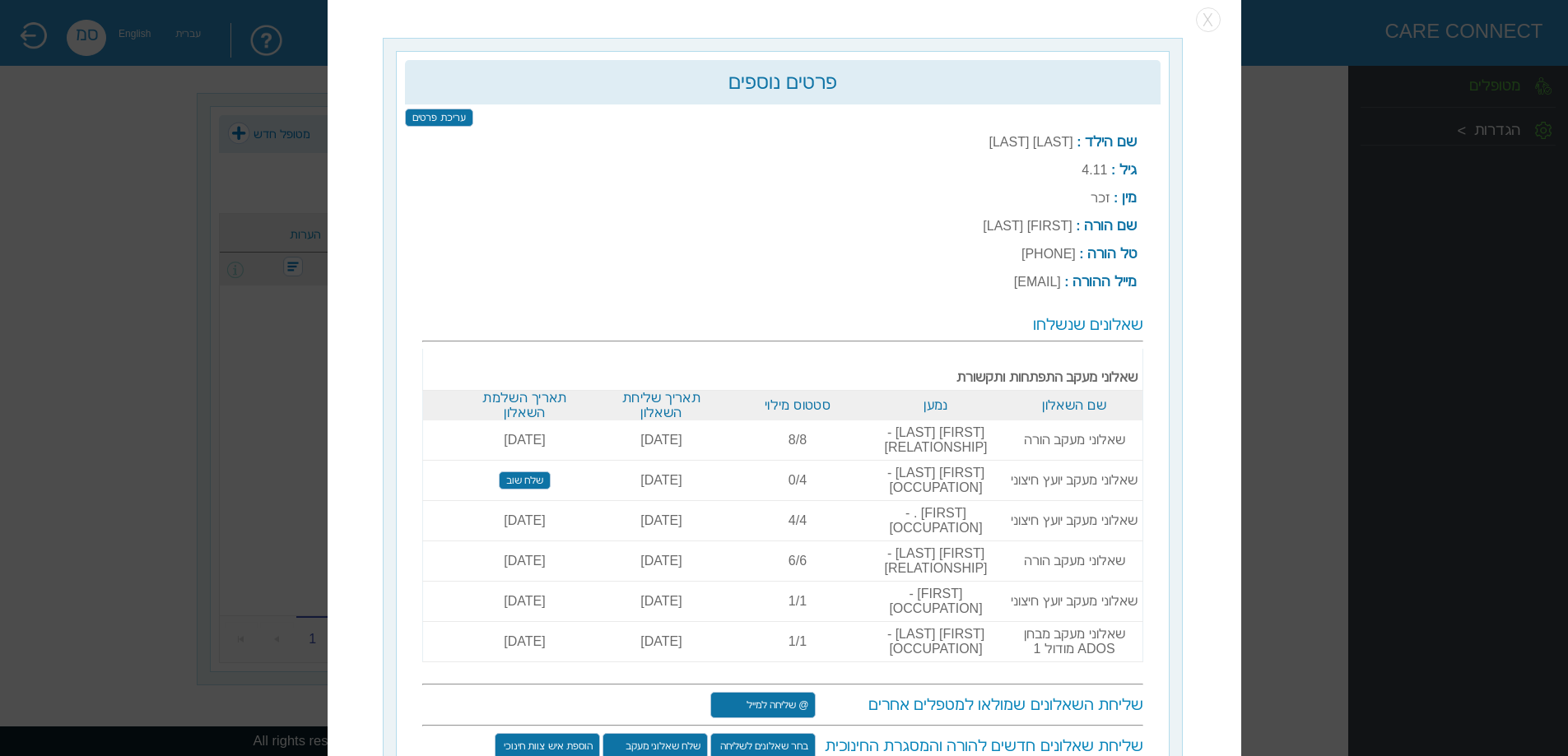 click on "שלח שאלוני מעקב" at bounding box center [655, 746] 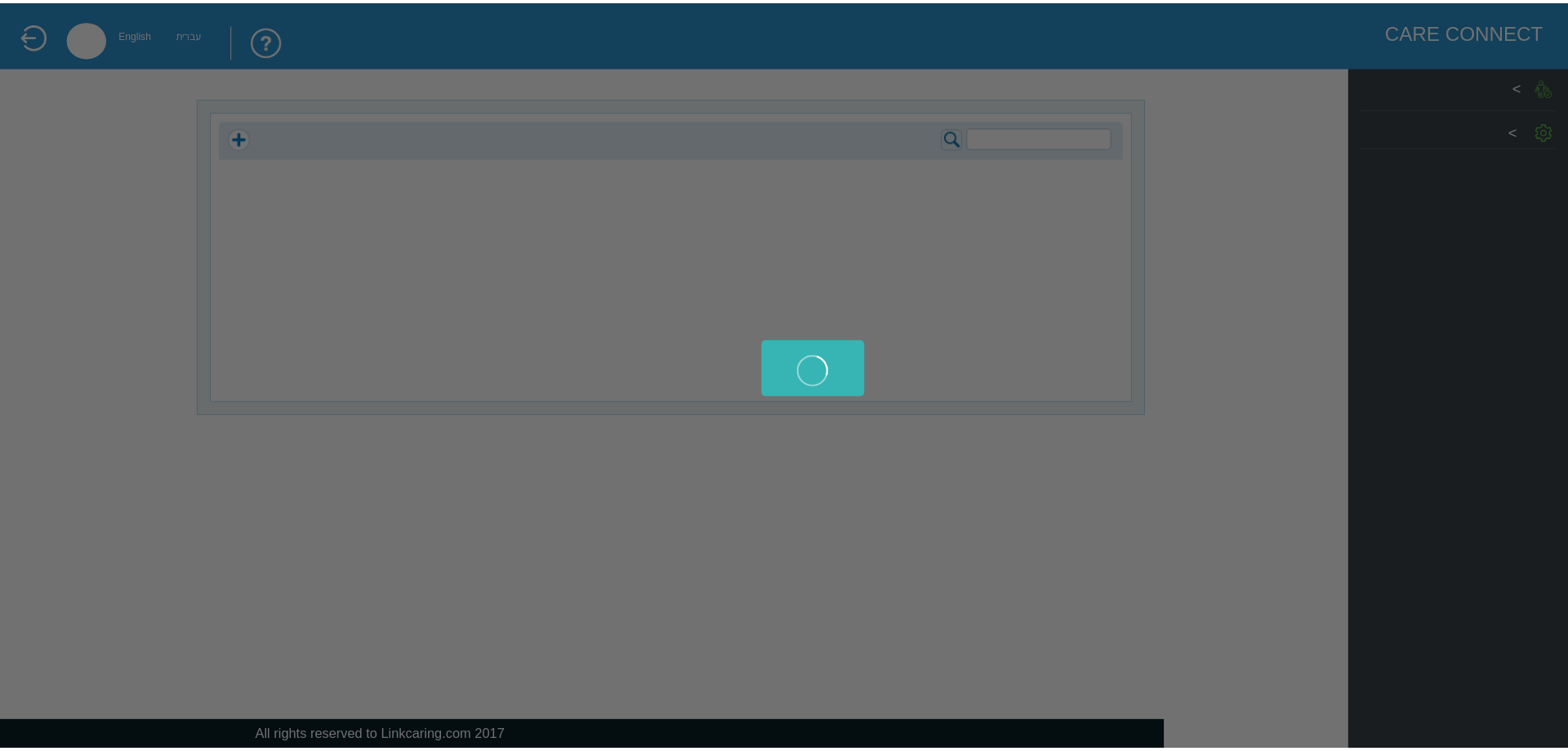 scroll, scrollTop: 0, scrollLeft: 0, axis: both 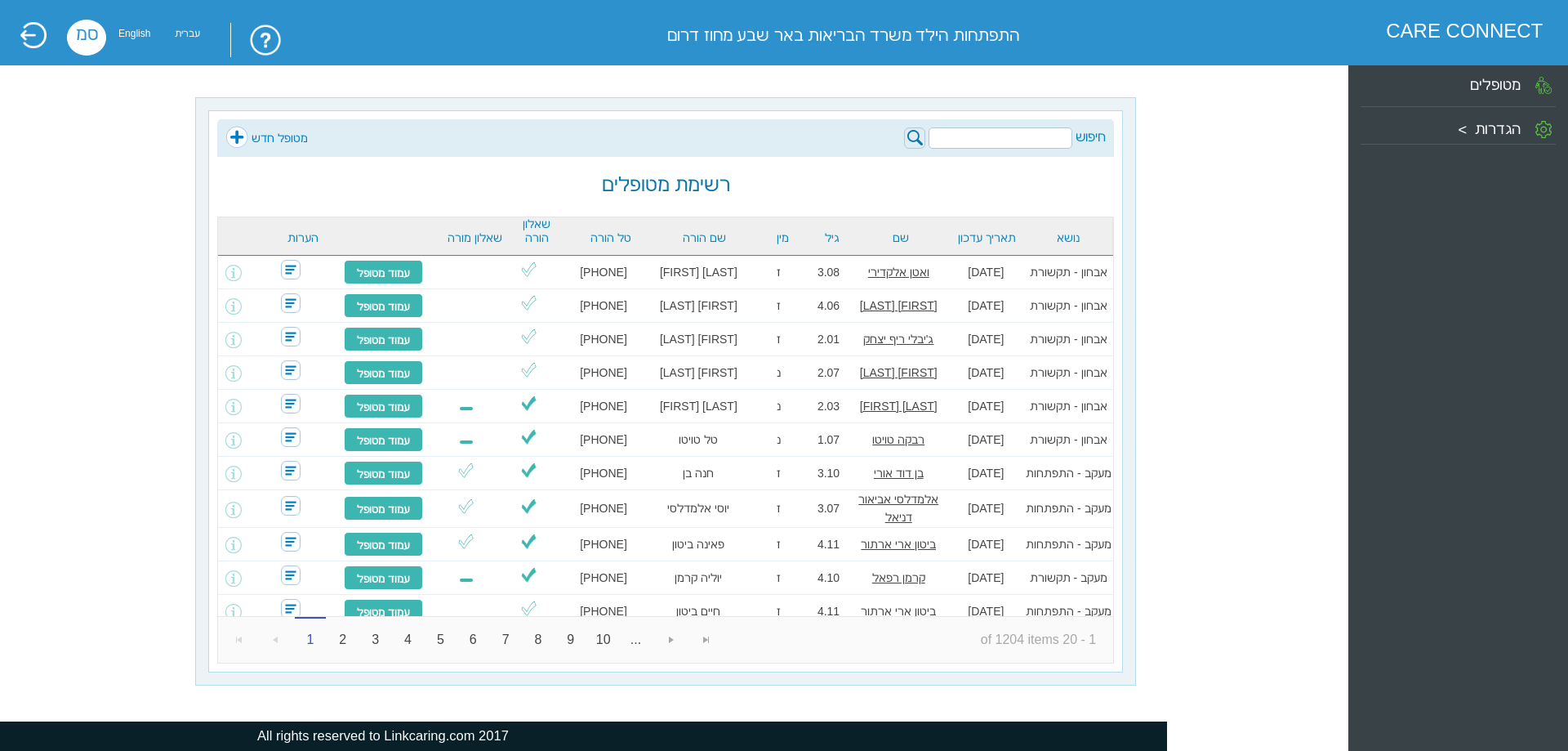 click at bounding box center [1000, 138] 